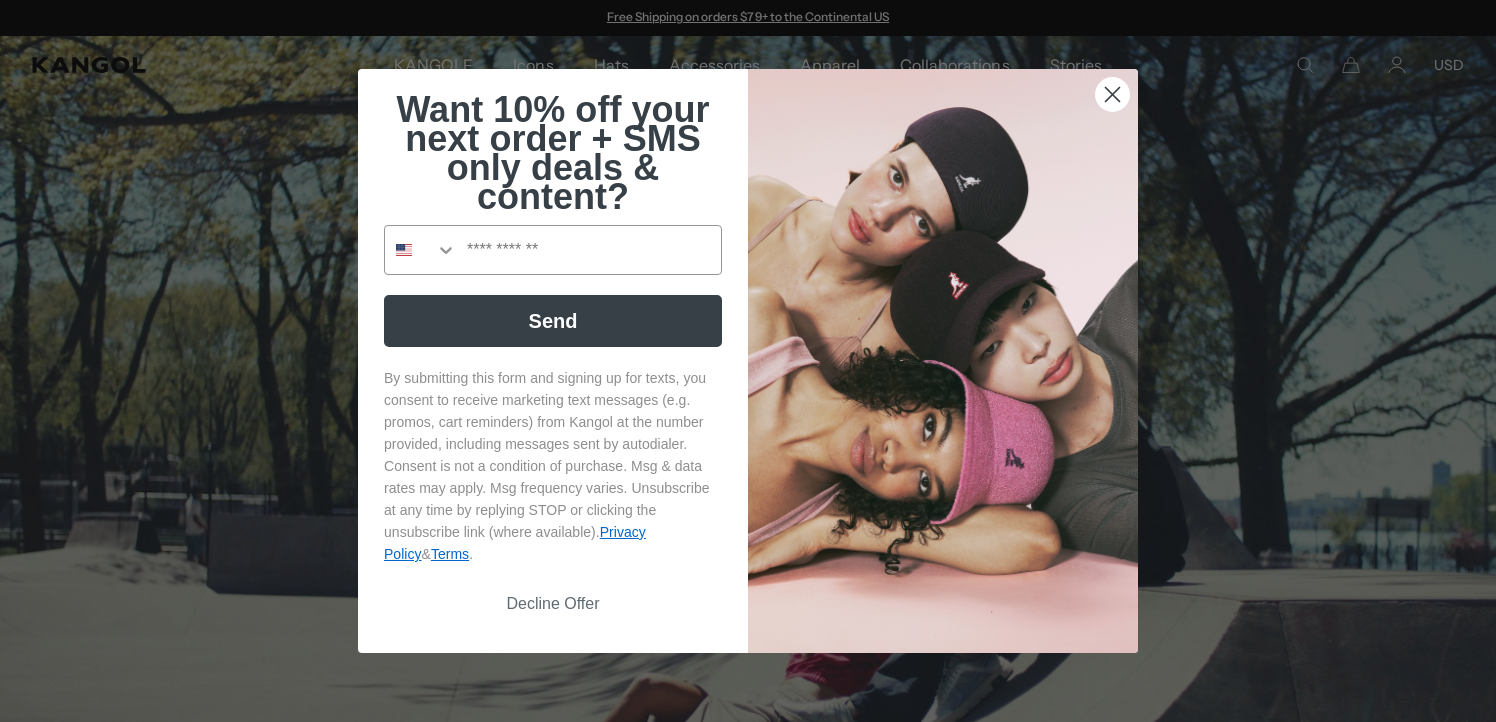 scroll, scrollTop: 0, scrollLeft: 0, axis: both 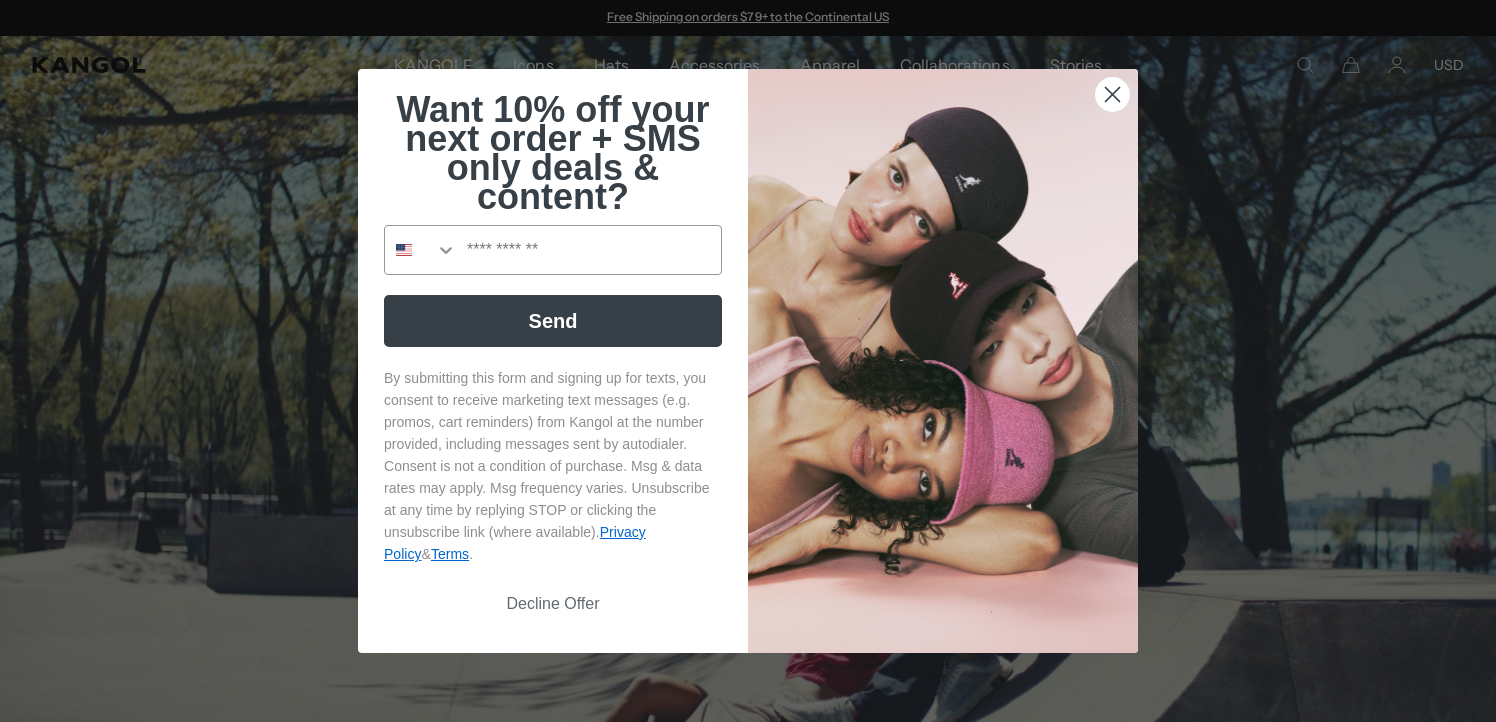click on "Decline Offer" at bounding box center (553, 604) 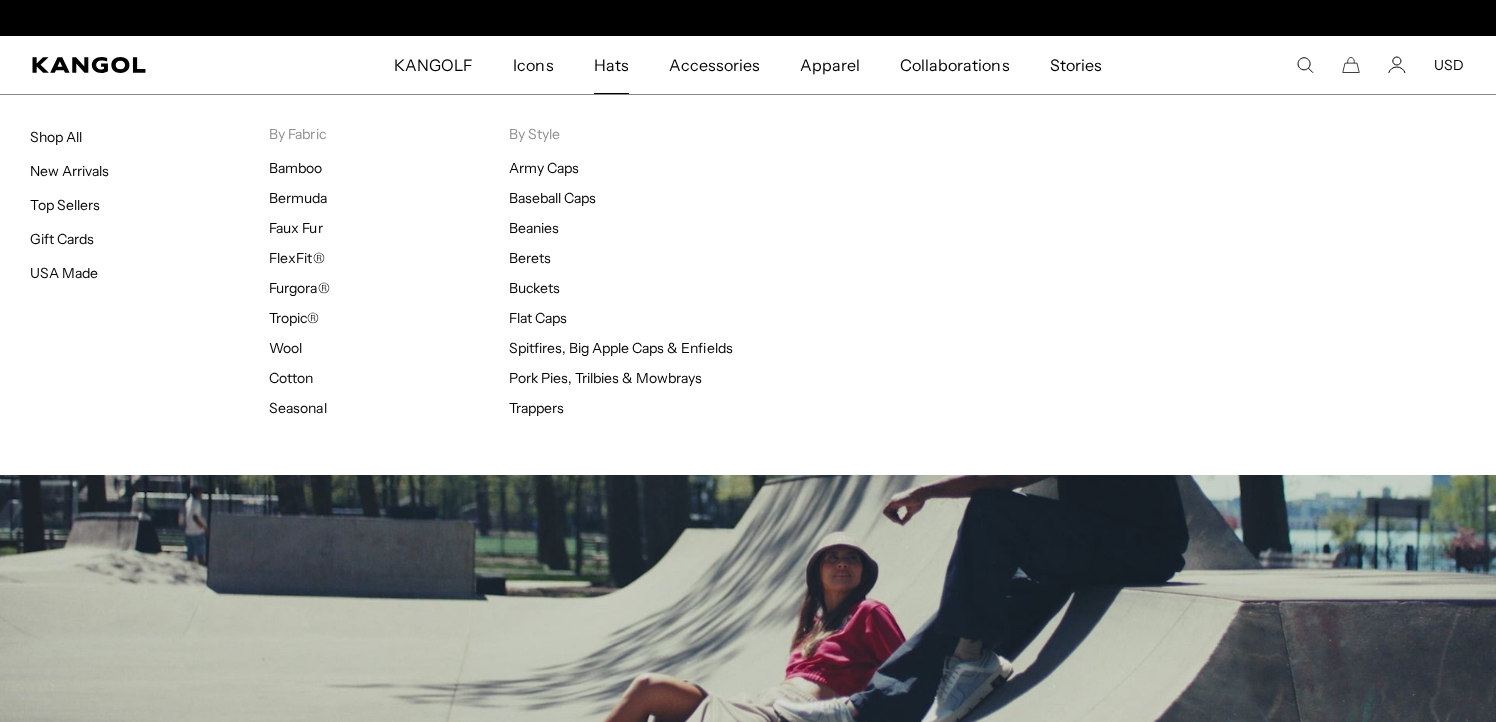 scroll, scrollTop: 0, scrollLeft: 412, axis: horizontal 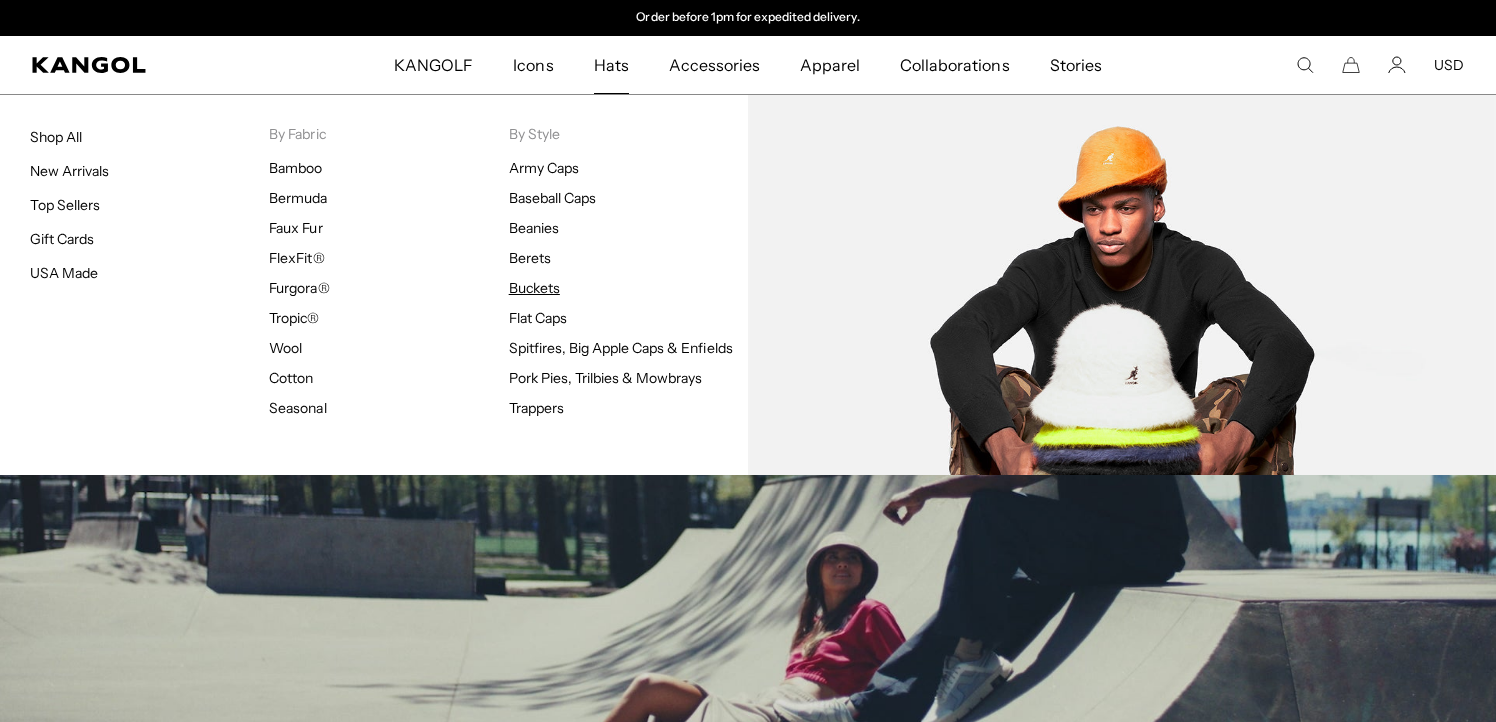 click on "Buckets" at bounding box center (534, 288) 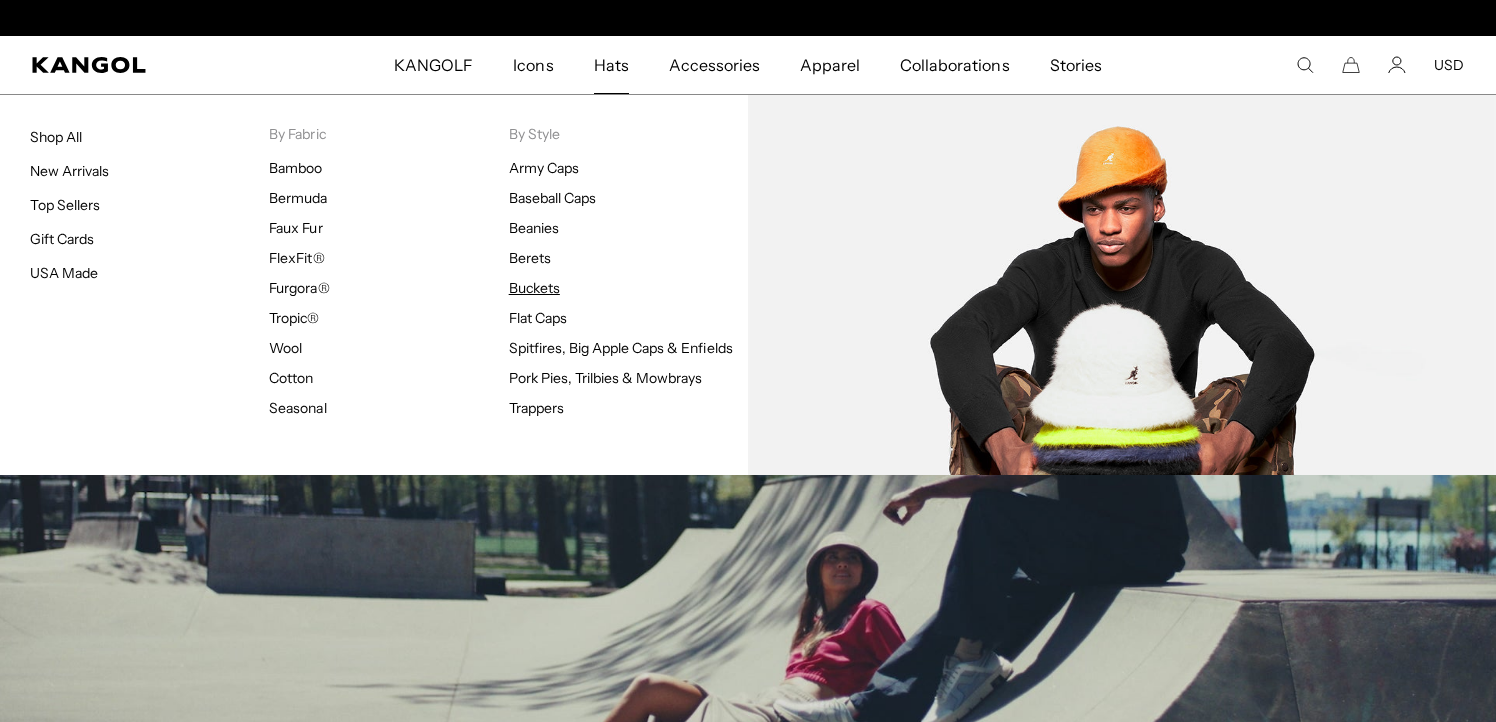 scroll, scrollTop: 0, scrollLeft: 0, axis: both 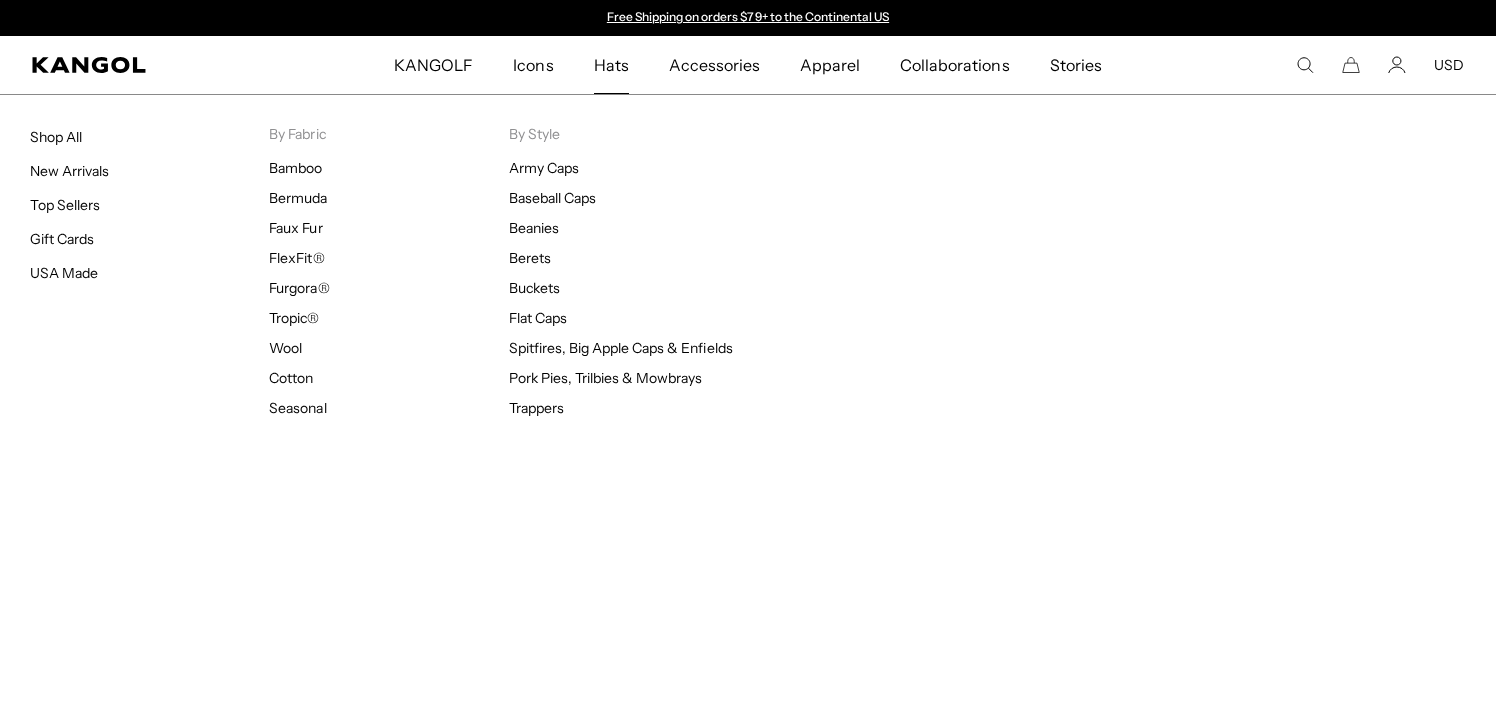 click on "Hats" at bounding box center [611, 65] 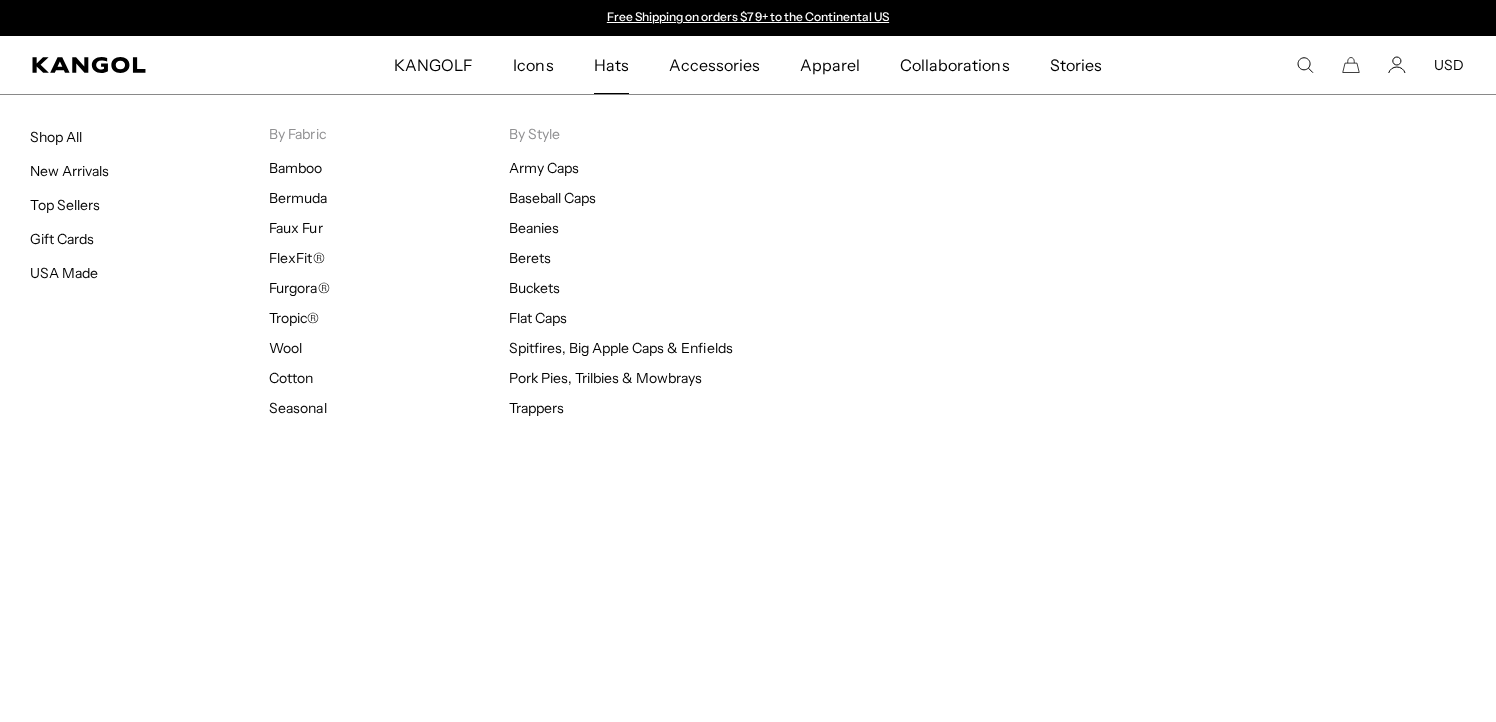 scroll, scrollTop: 0, scrollLeft: 0, axis: both 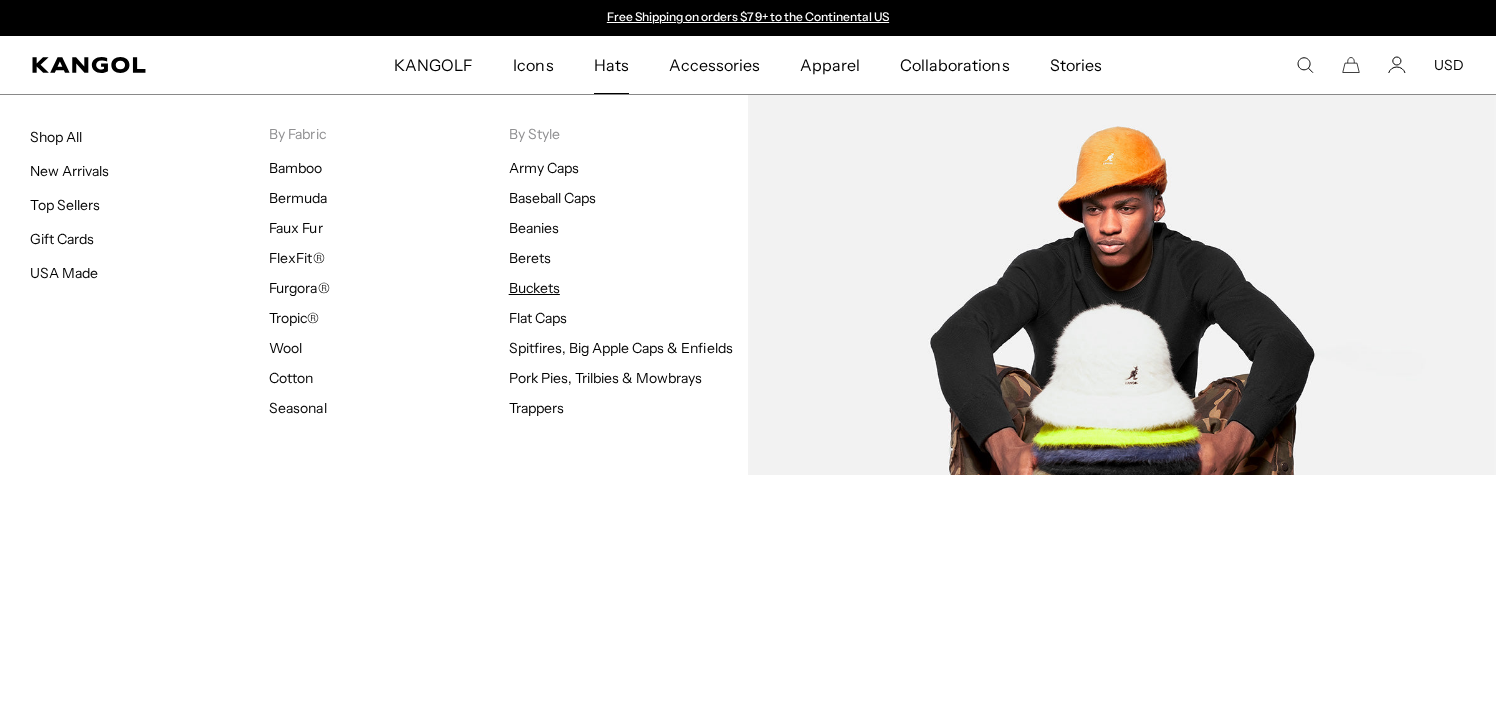 click on "Buckets" at bounding box center [534, 288] 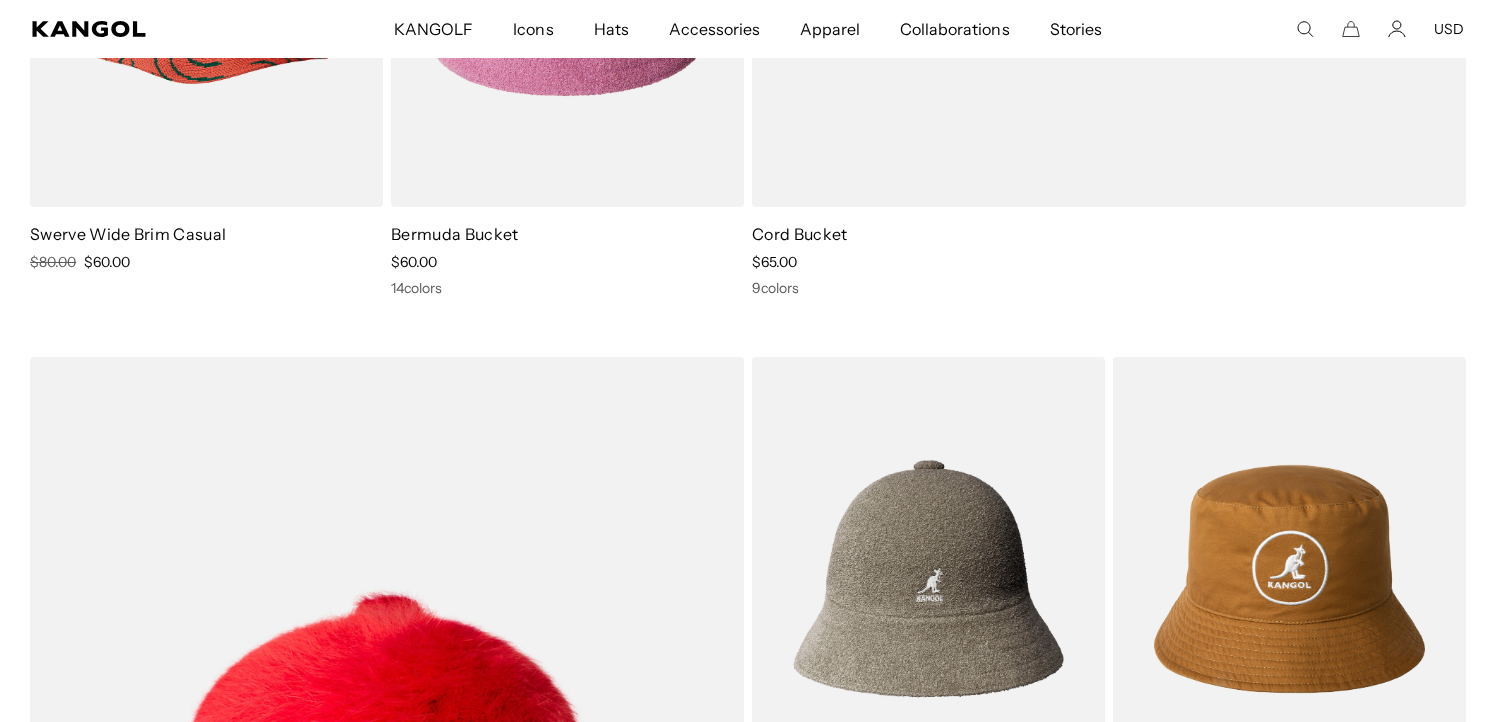 scroll, scrollTop: 0, scrollLeft: 0, axis: both 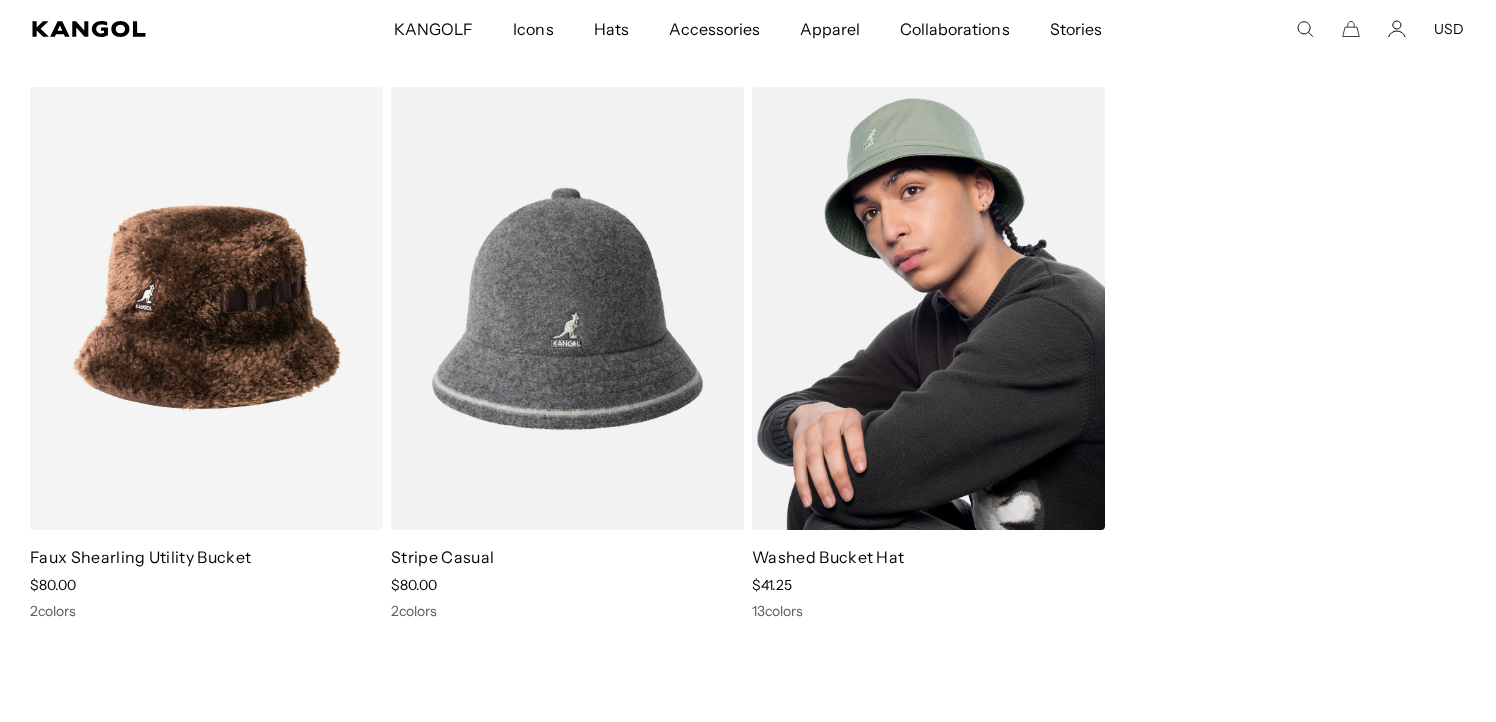 click at bounding box center (928, 308) 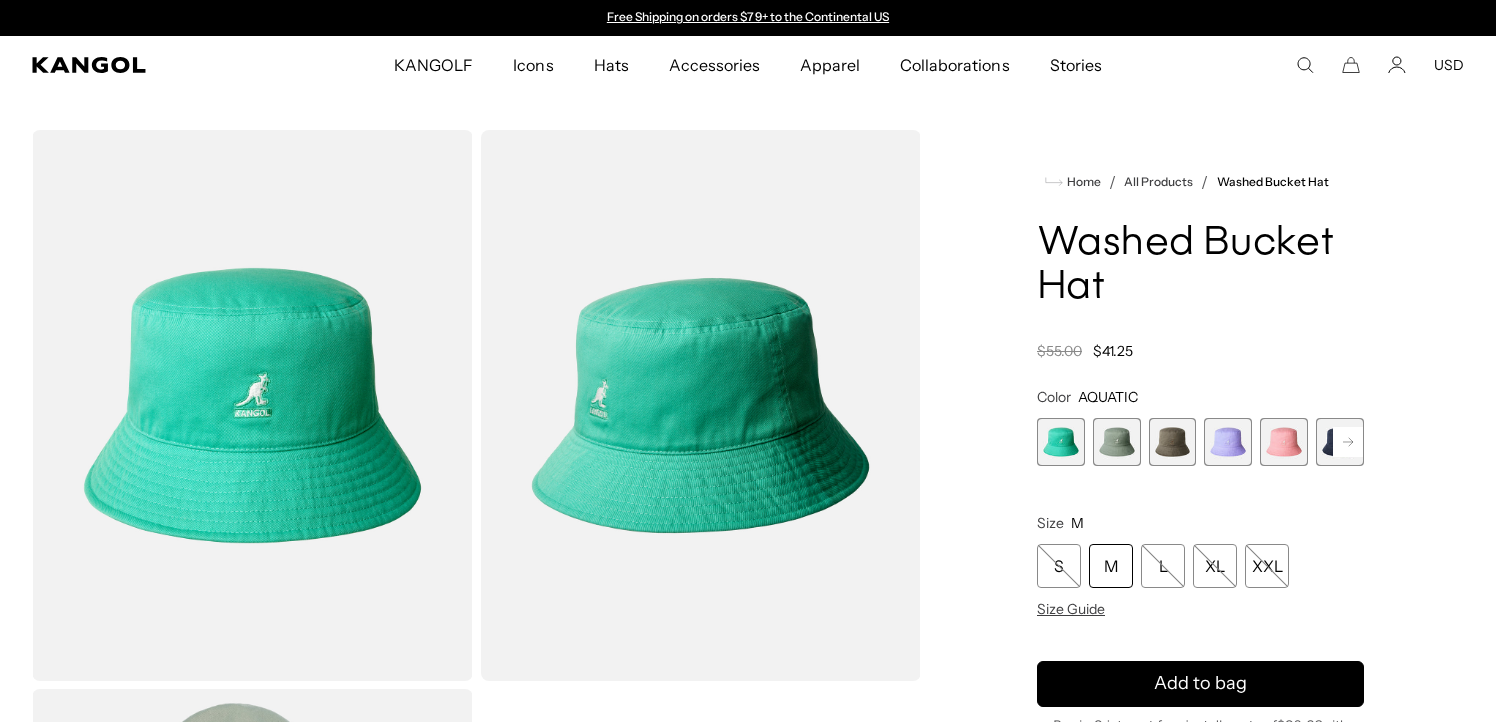 scroll, scrollTop: 0, scrollLeft: 0, axis: both 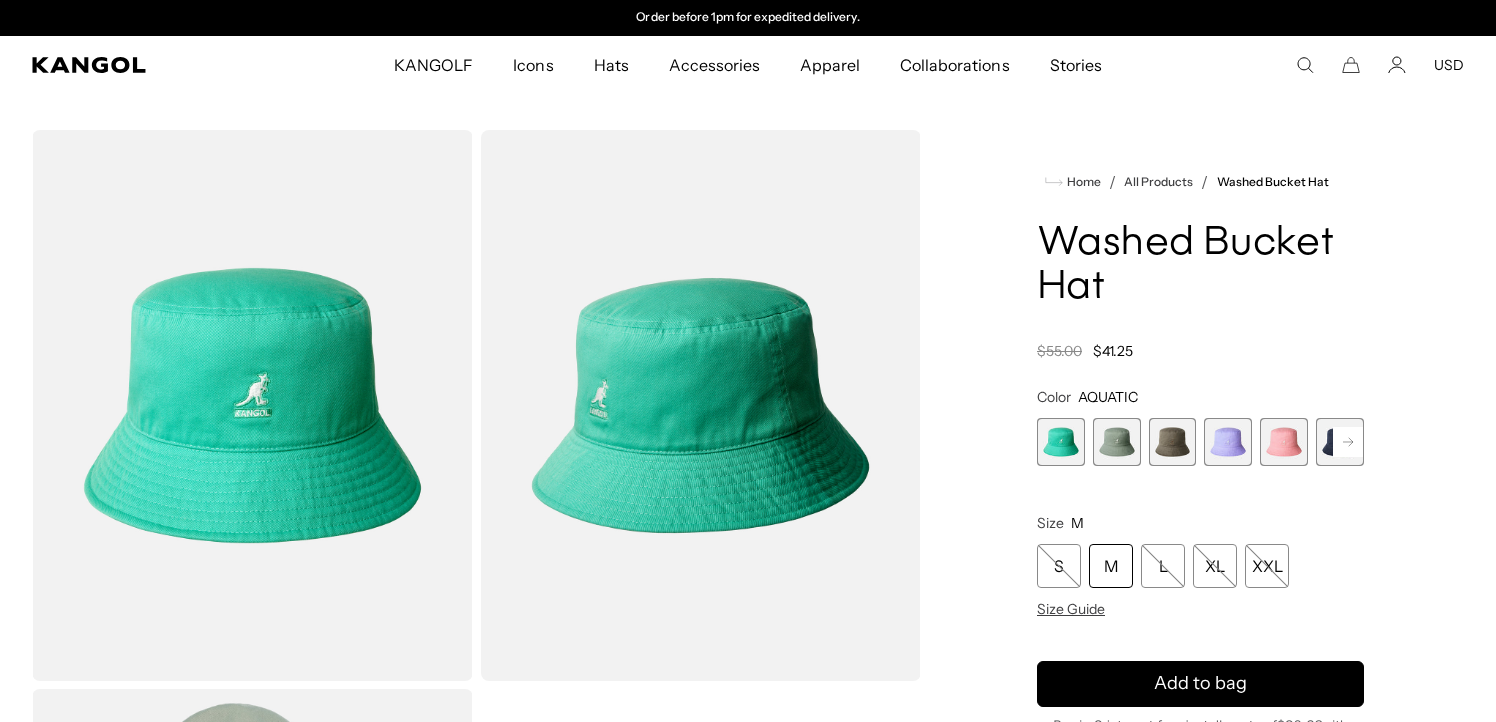 click 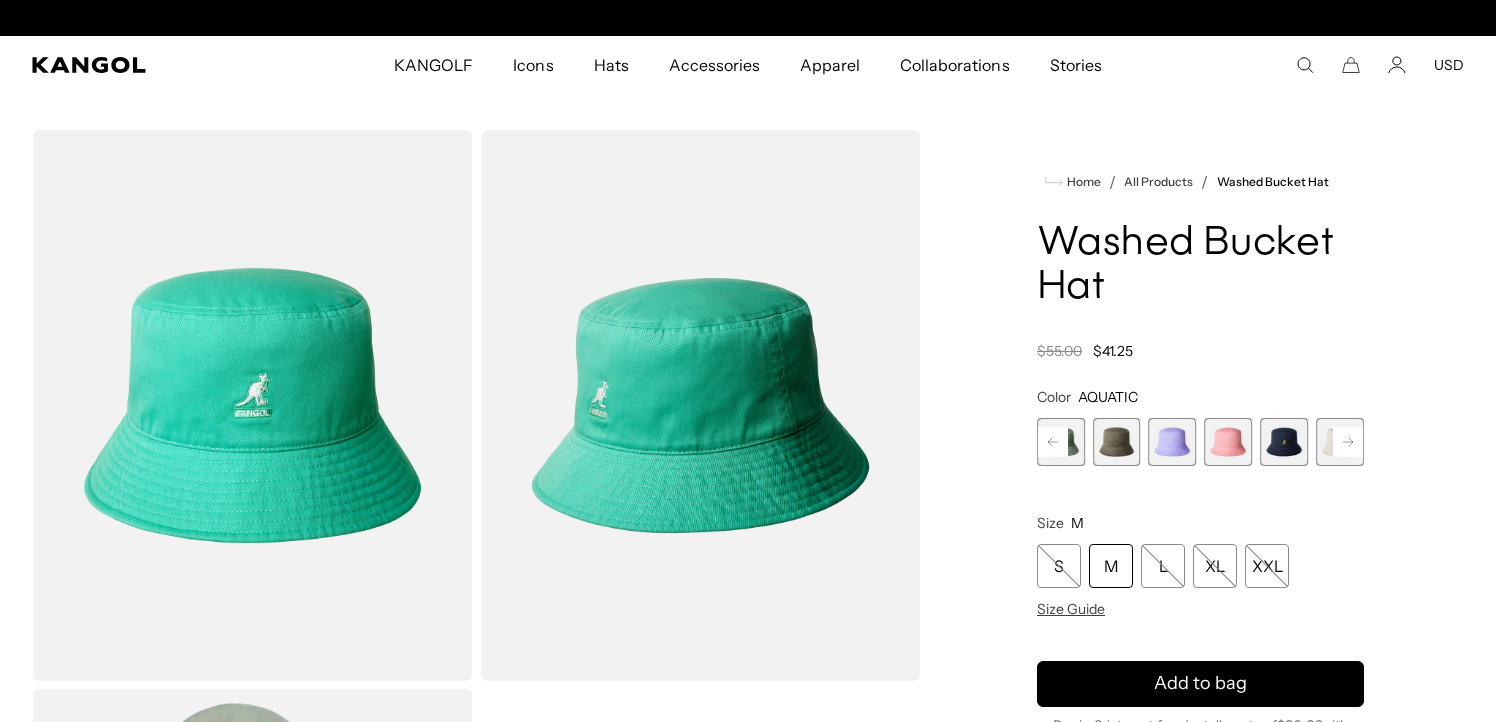 scroll, scrollTop: 0, scrollLeft: 0, axis: both 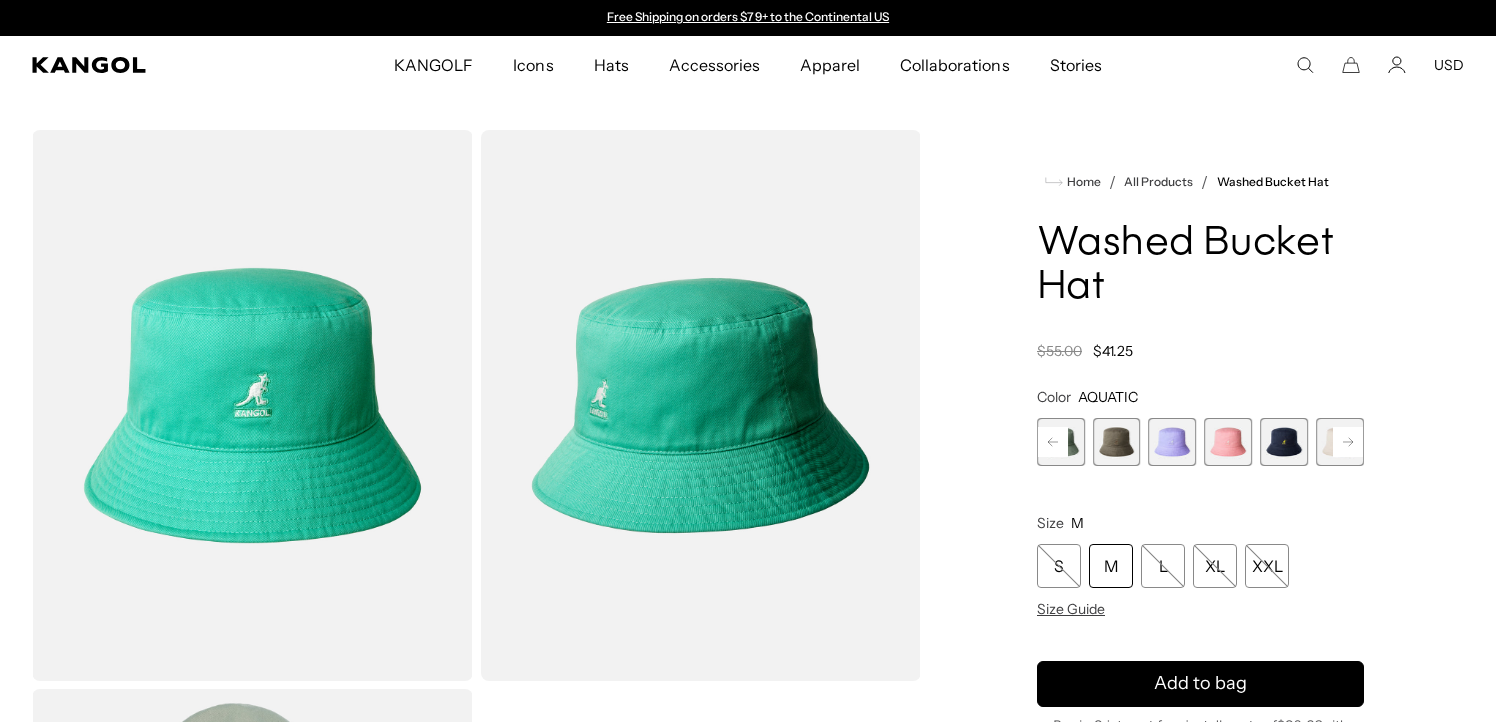 click 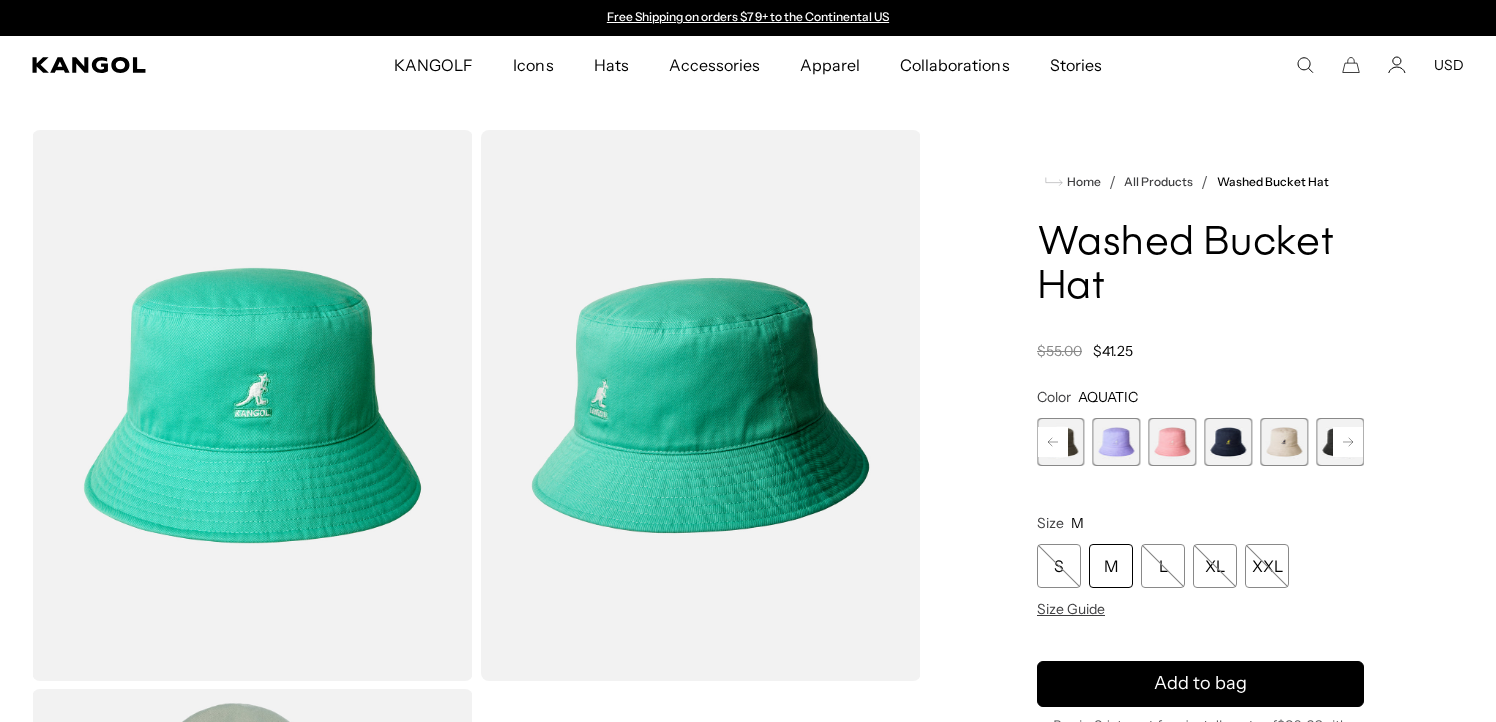 click 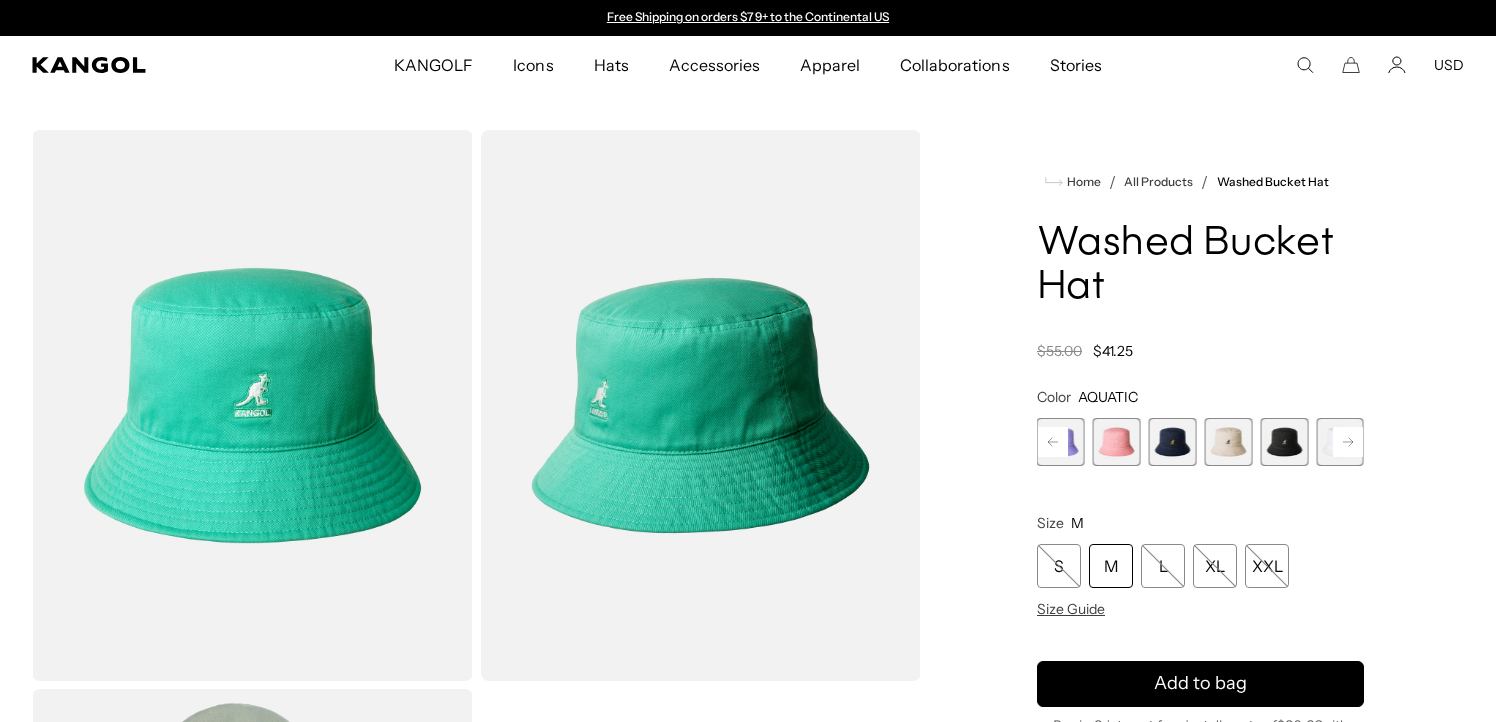 click at bounding box center (1284, 442) 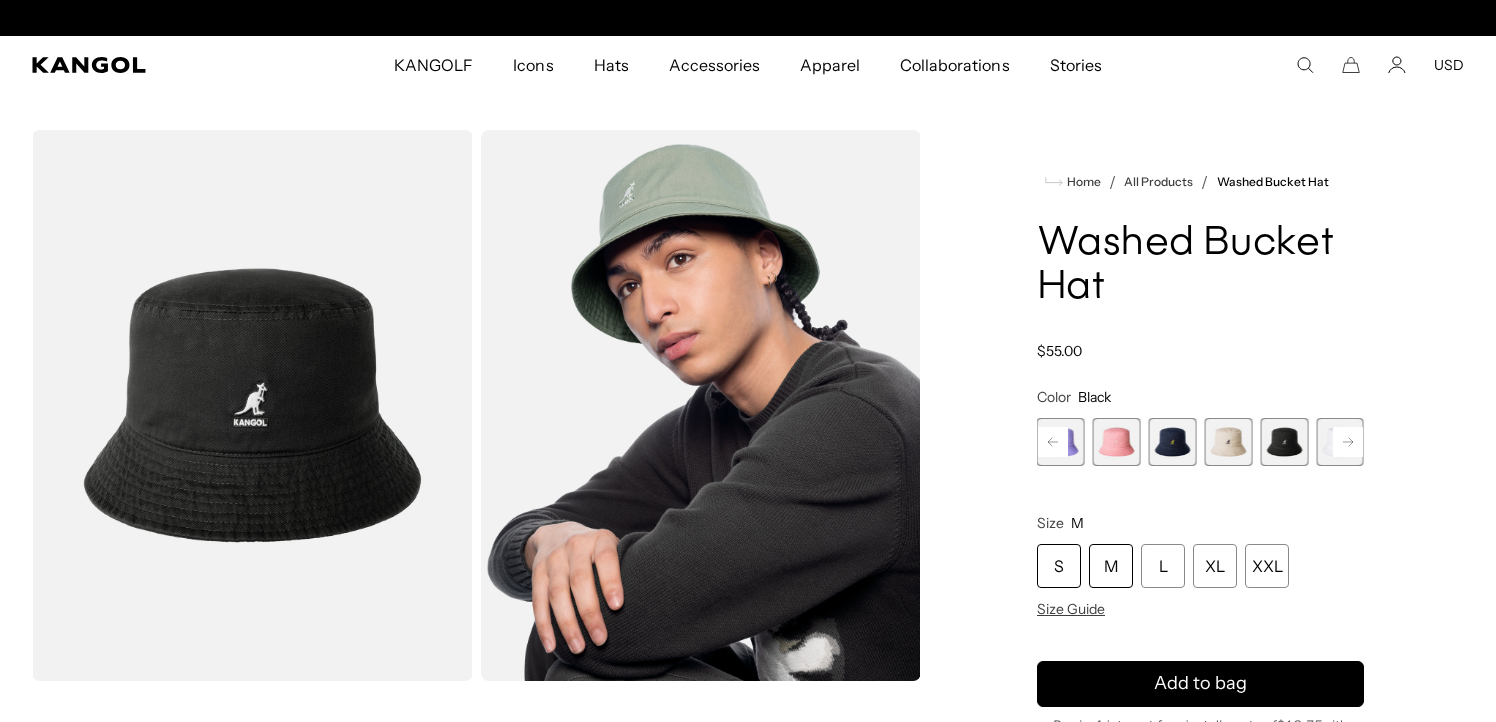 click on "S" at bounding box center (1059, 566) 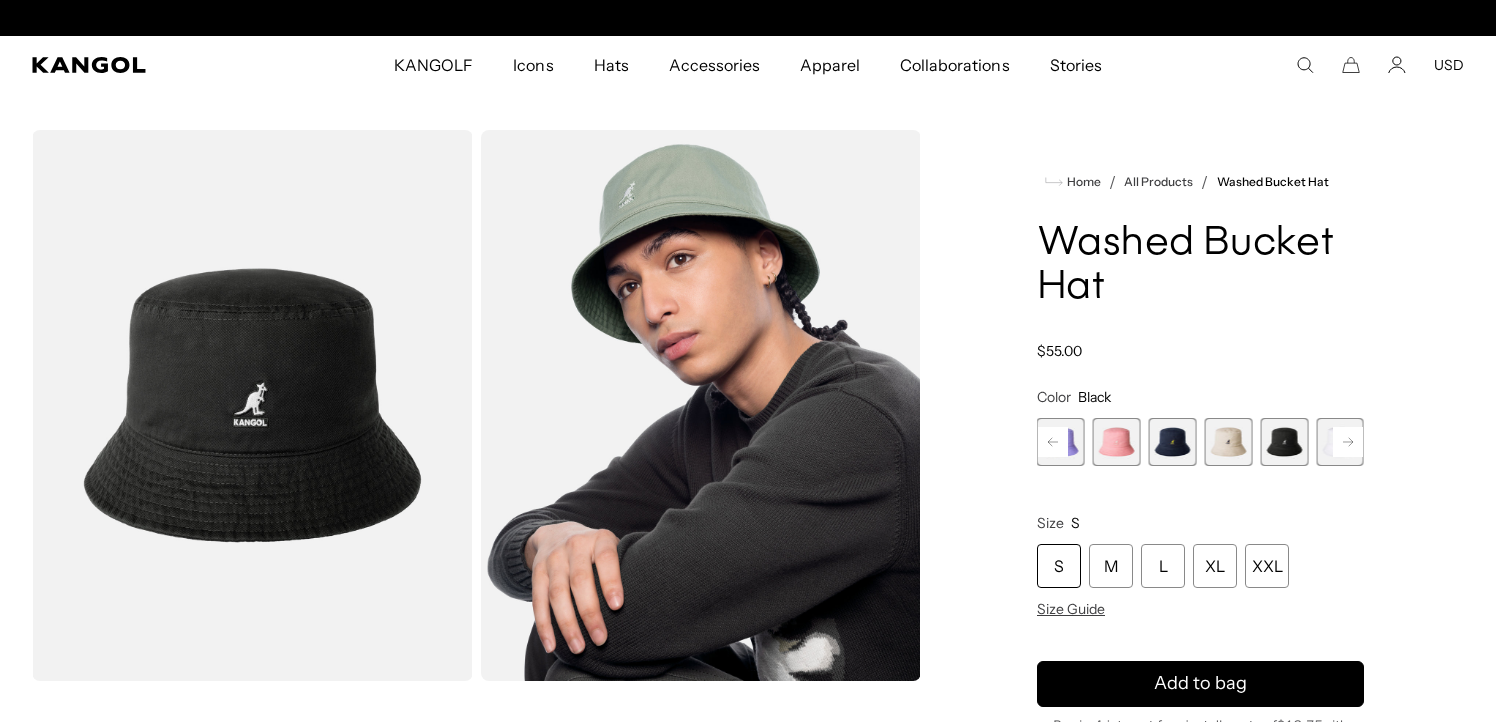 scroll, scrollTop: 0, scrollLeft: 412, axis: horizontal 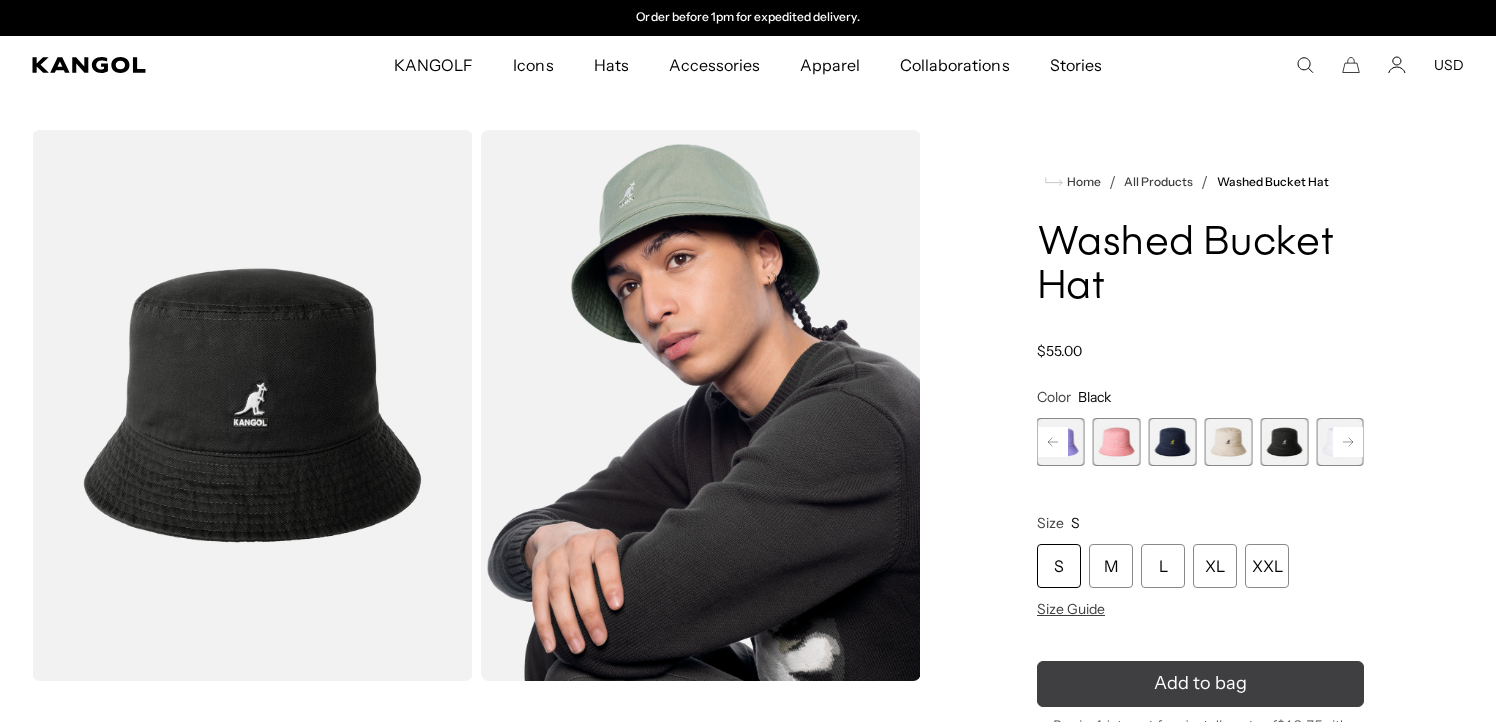 click on "Add to bag" at bounding box center [1200, 683] 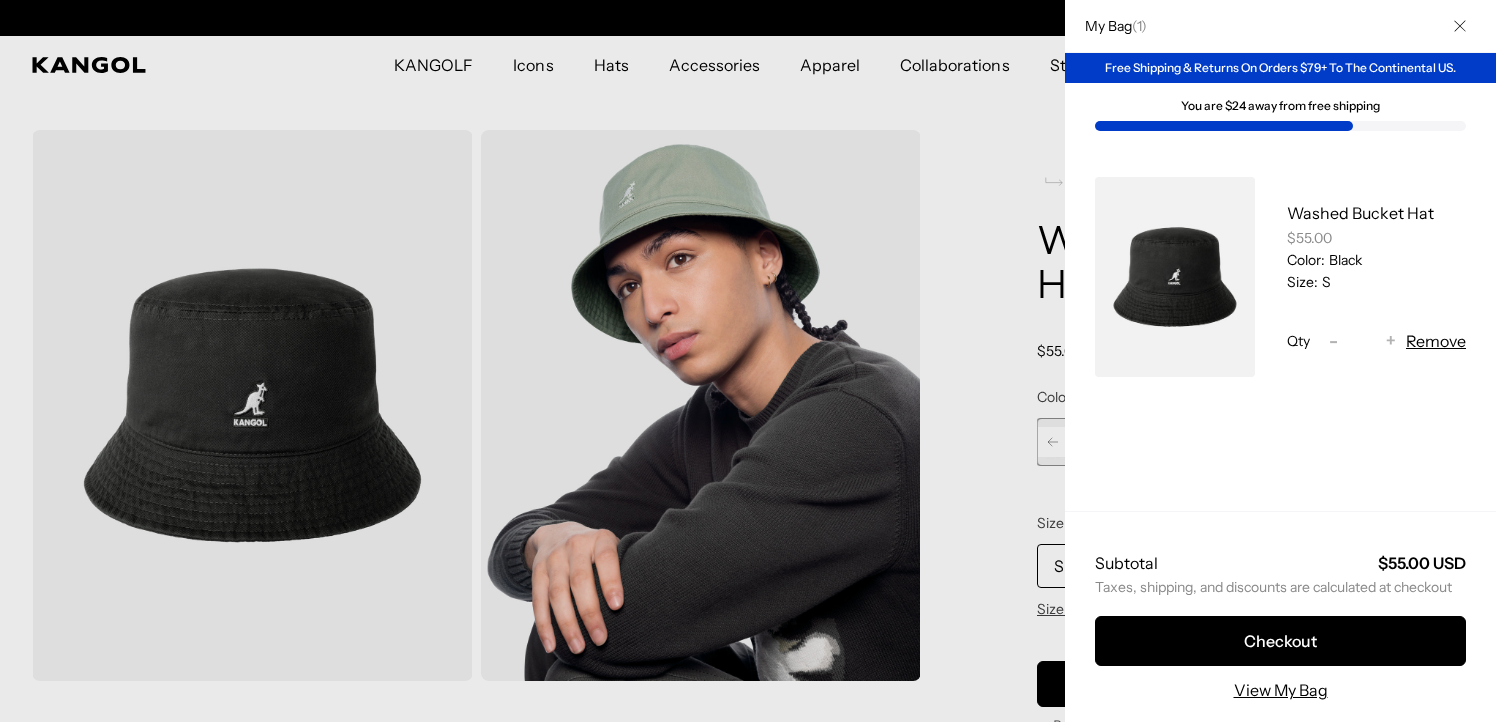 scroll, scrollTop: 0, scrollLeft: 0, axis: both 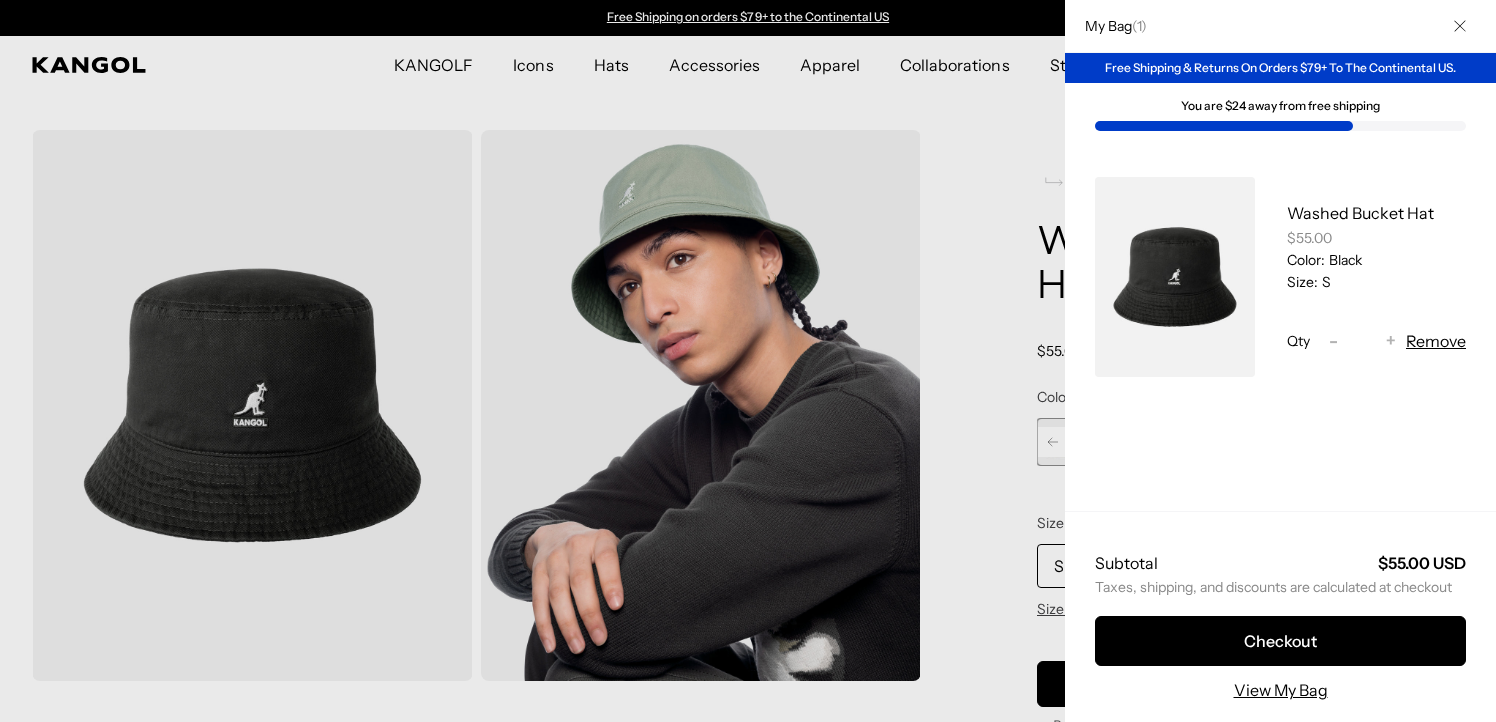 click 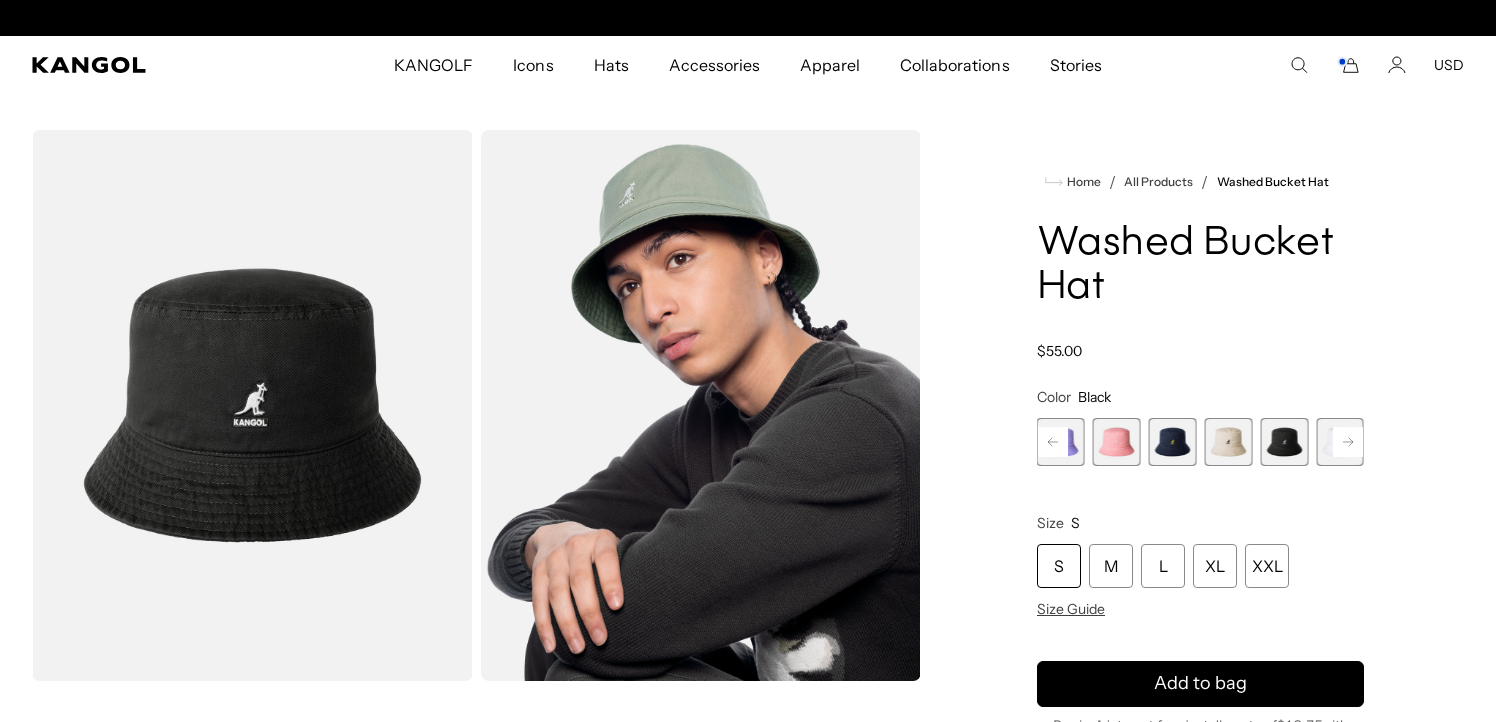 scroll, scrollTop: 0, scrollLeft: 412, axis: horizontal 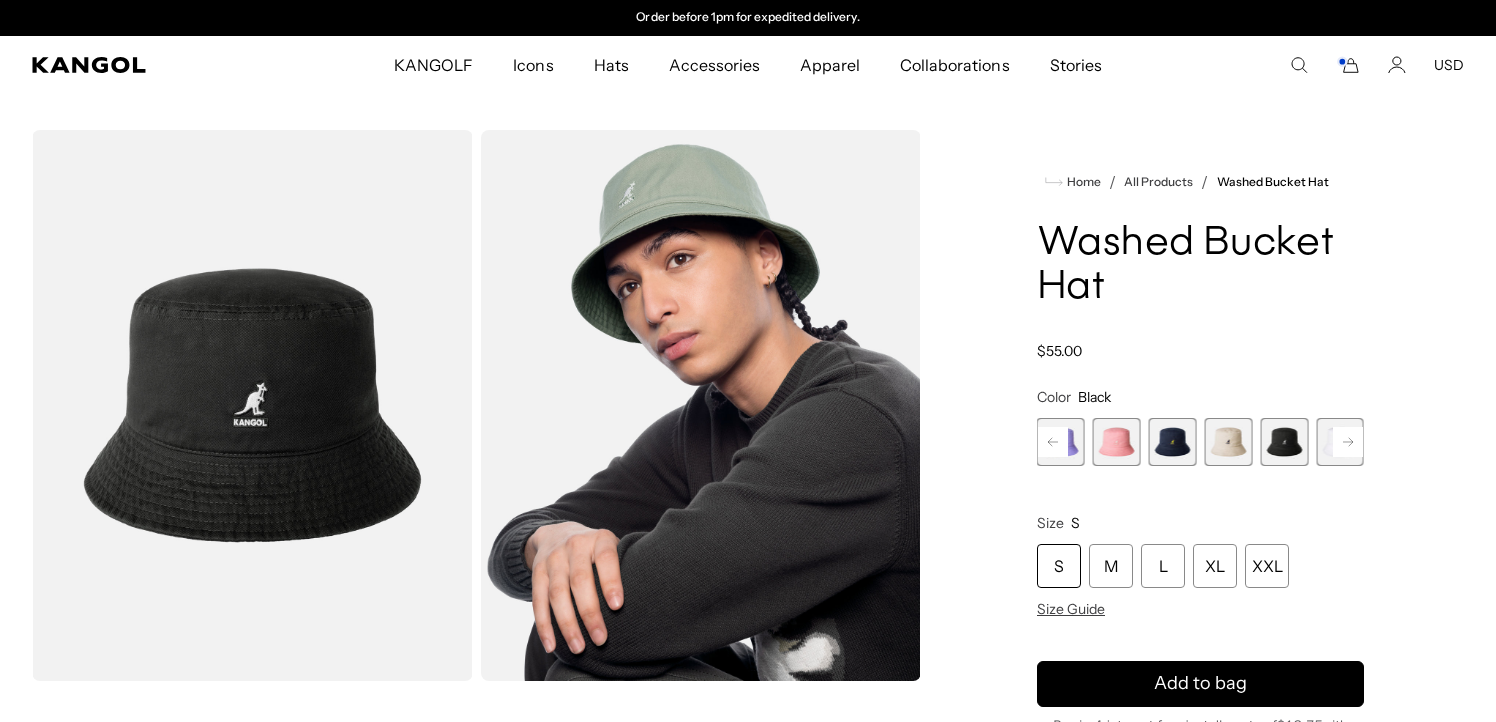 click 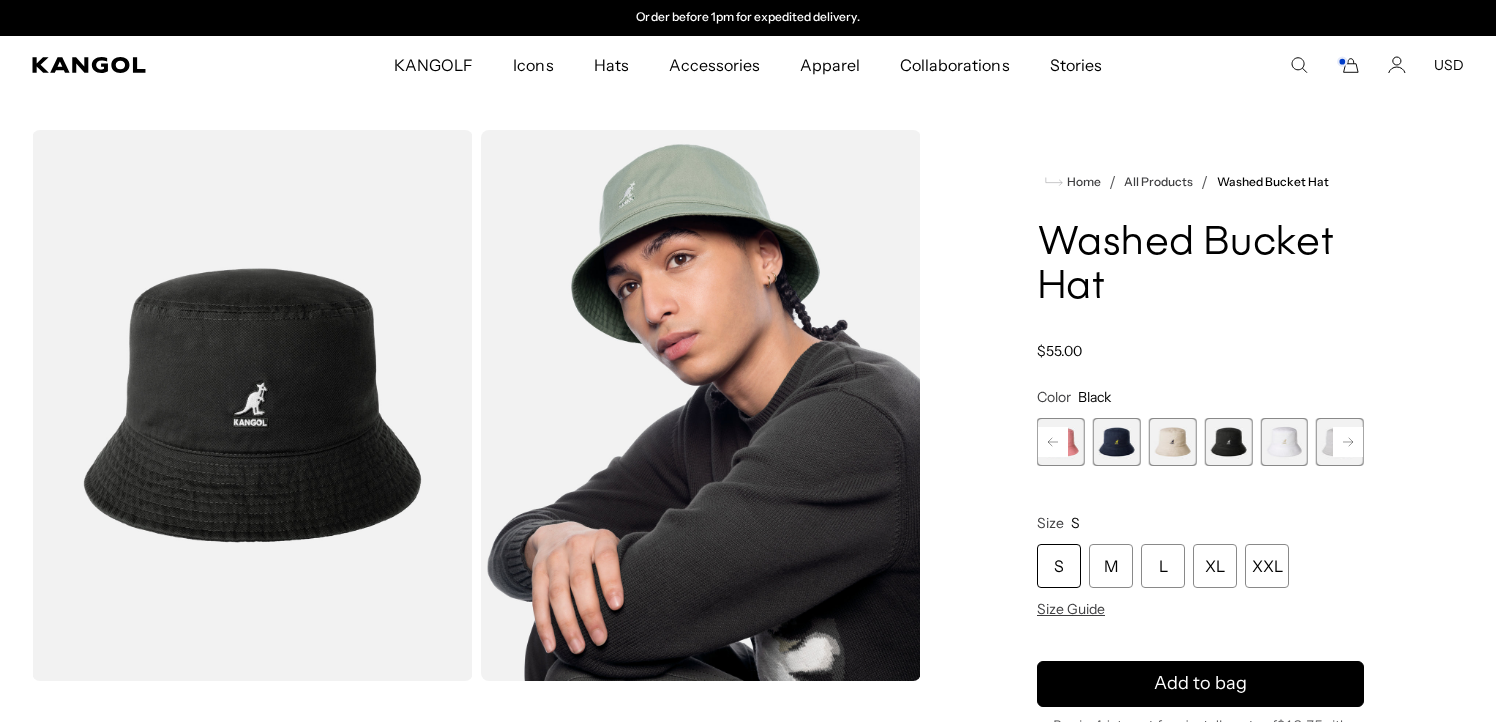 click at bounding box center [1284, 442] 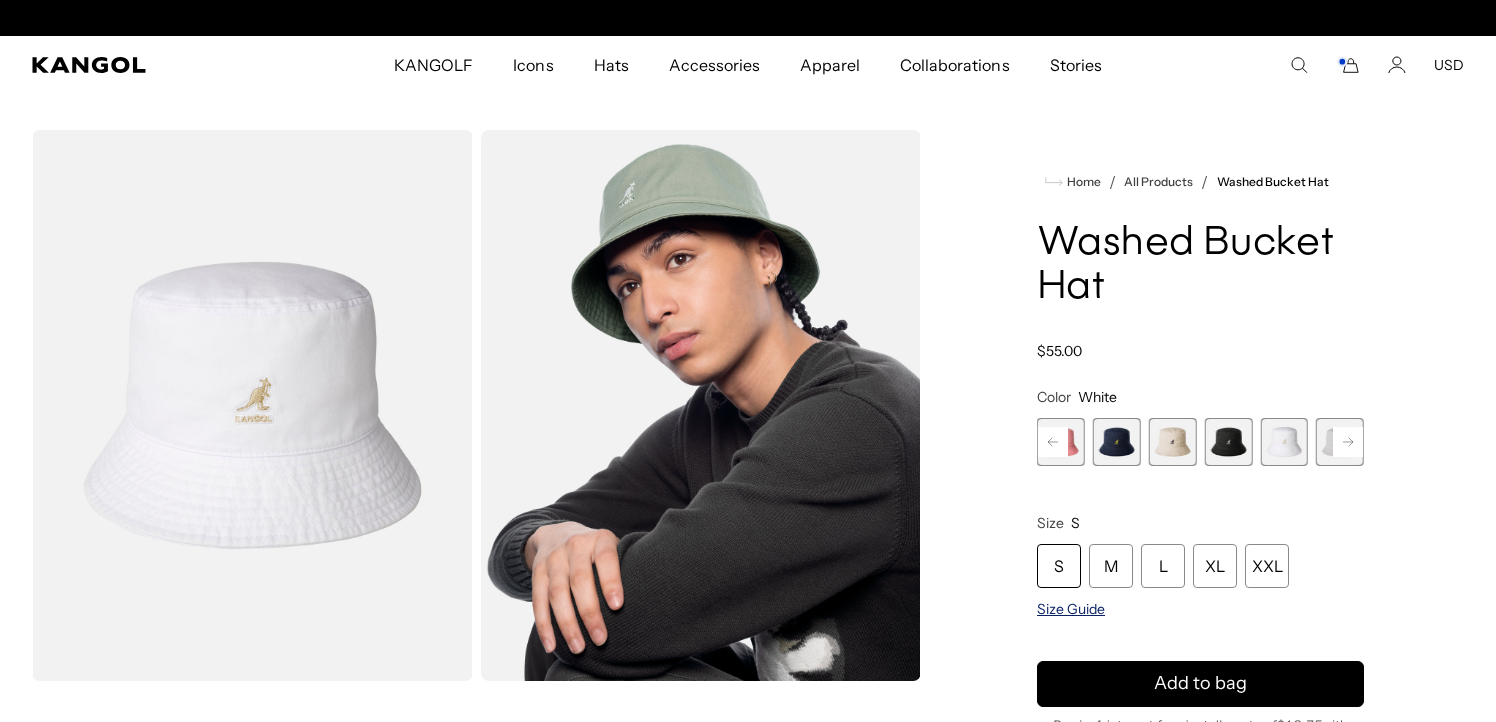 scroll, scrollTop: 0, scrollLeft: 0, axis: both 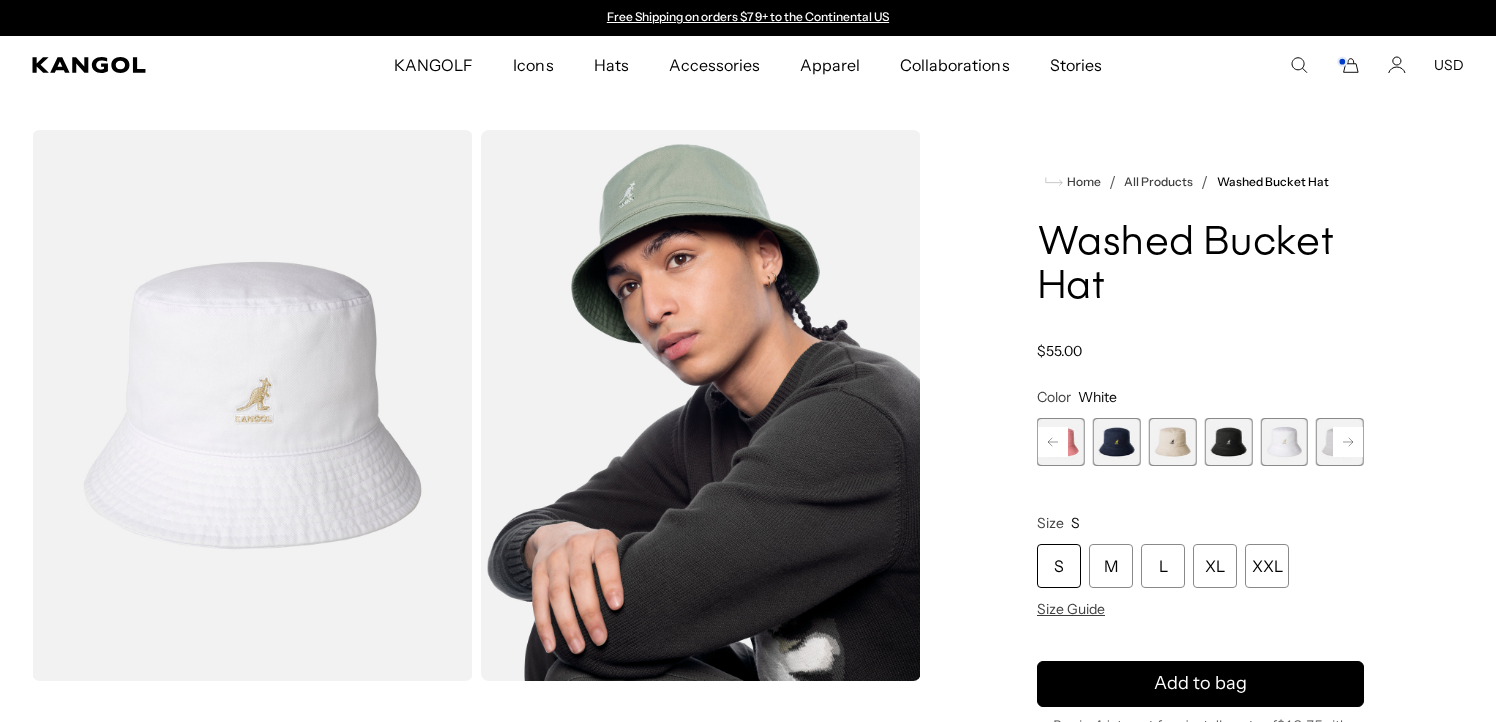 click on "S" at bounding box center [1059, 566] 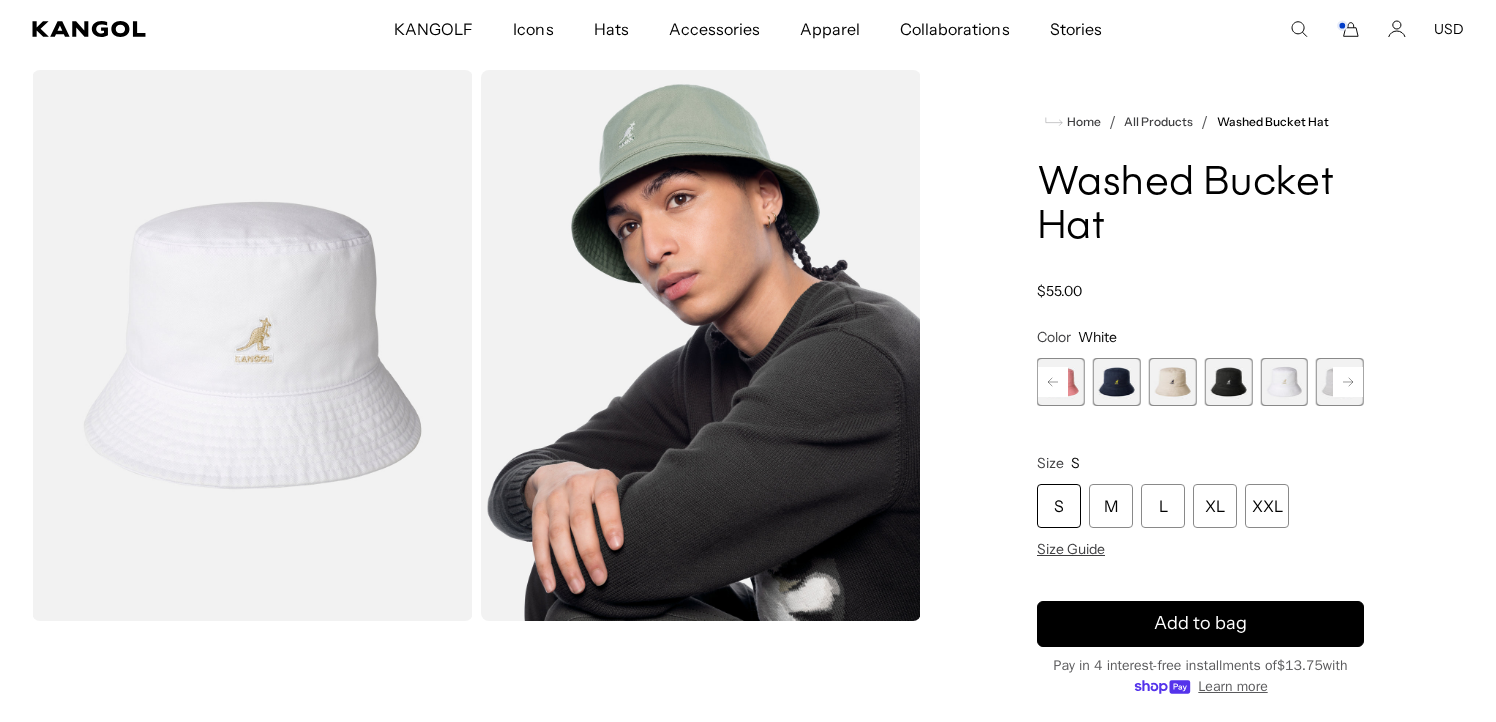 scroll, scrollTop: 73, scrollLeft: 0, axis: vertical 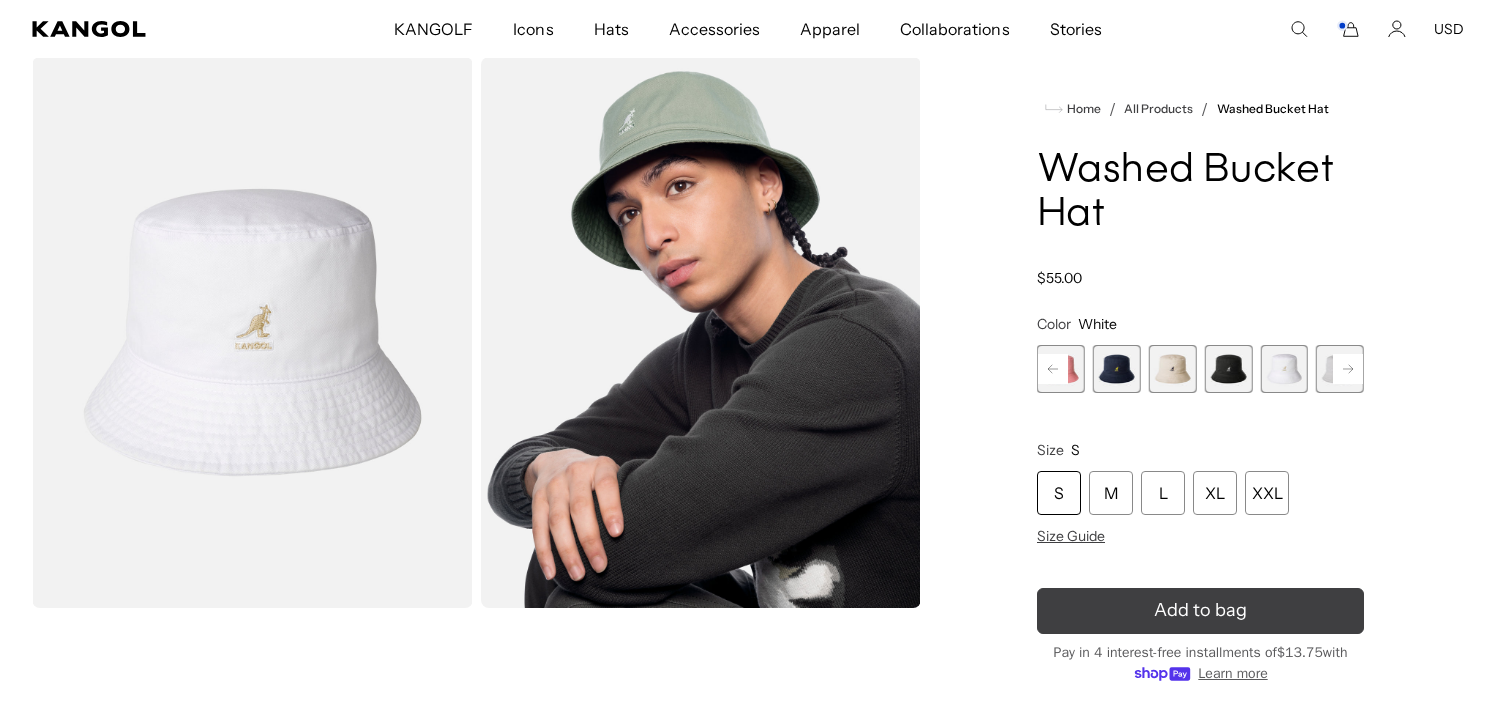 click on "Add to bag" at bounding box center (1200, 611) 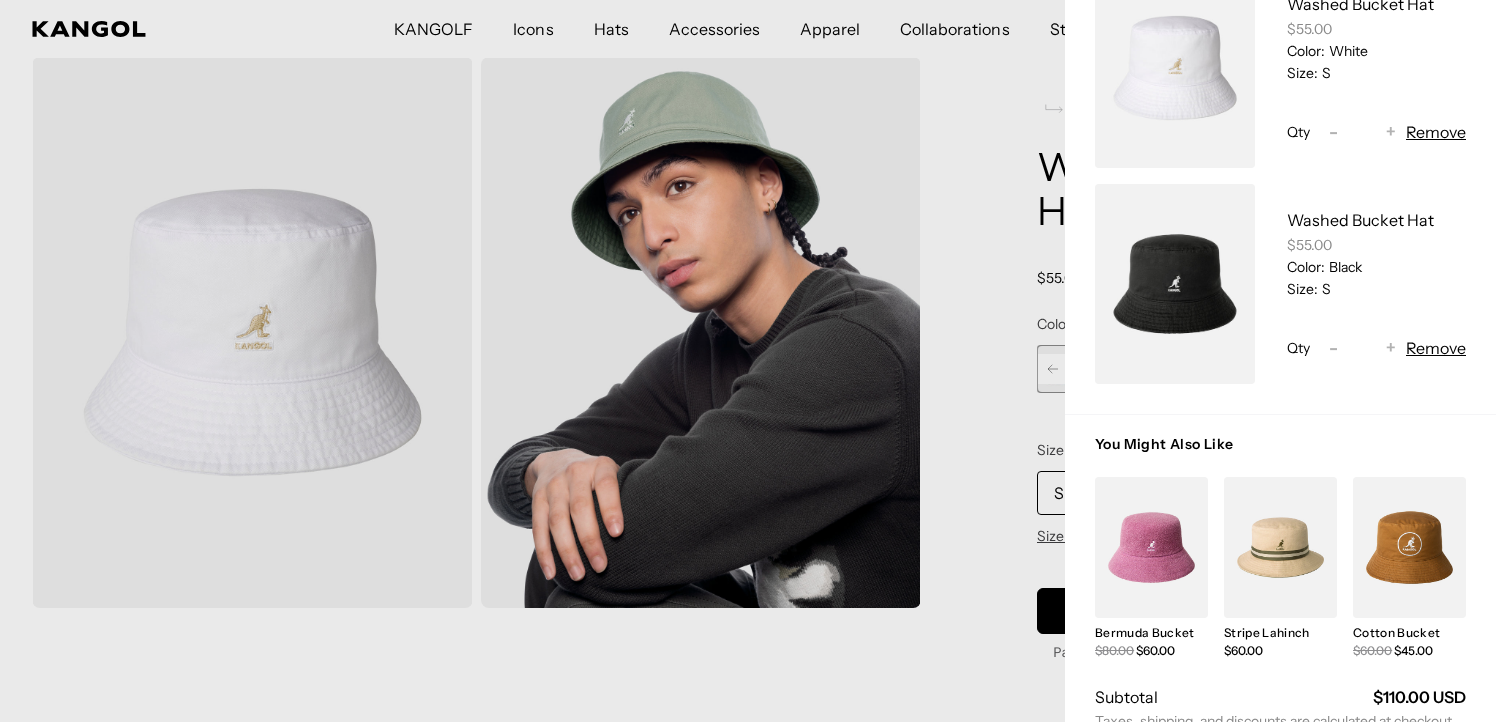 scroll, scrollTop: 322, scrollLeft: 0, axis: vertical 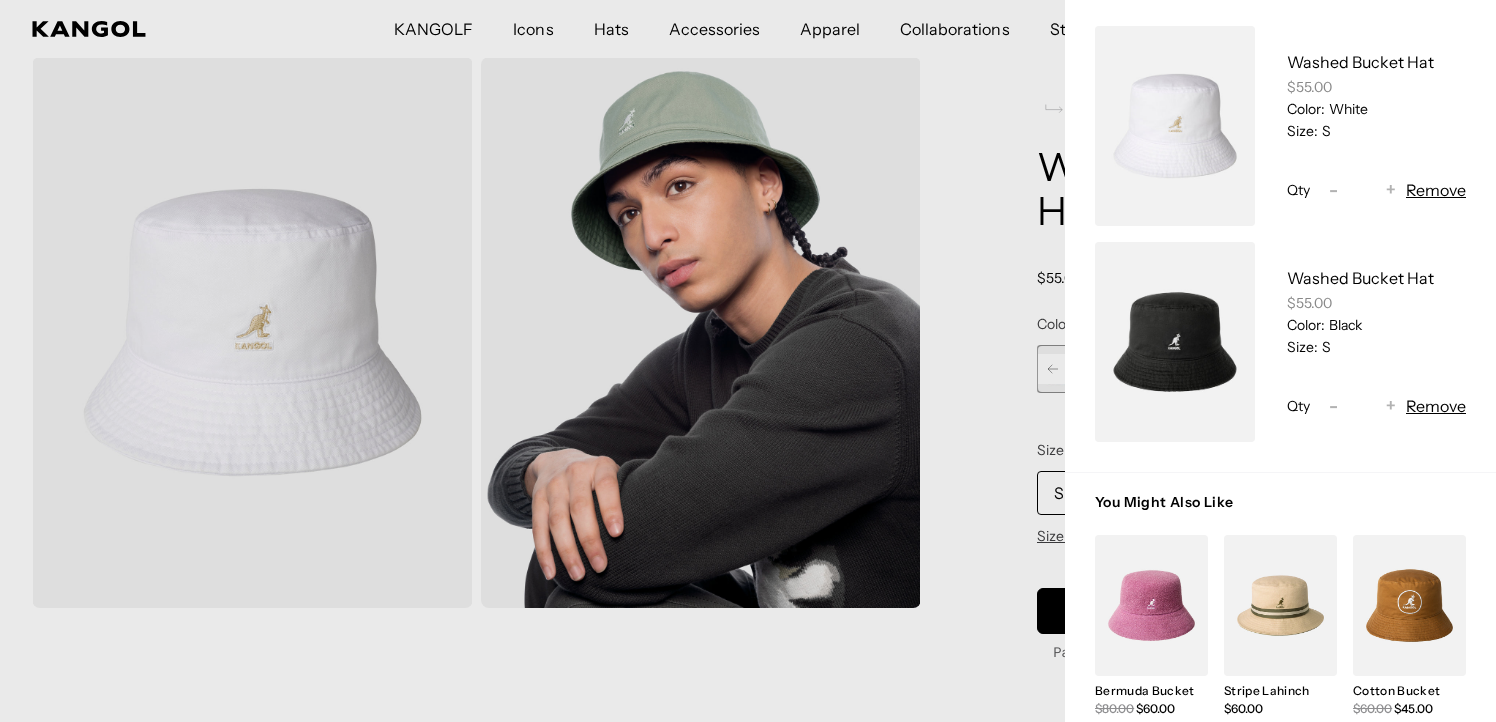click on "Remove" at bounding box center [1436, 190] 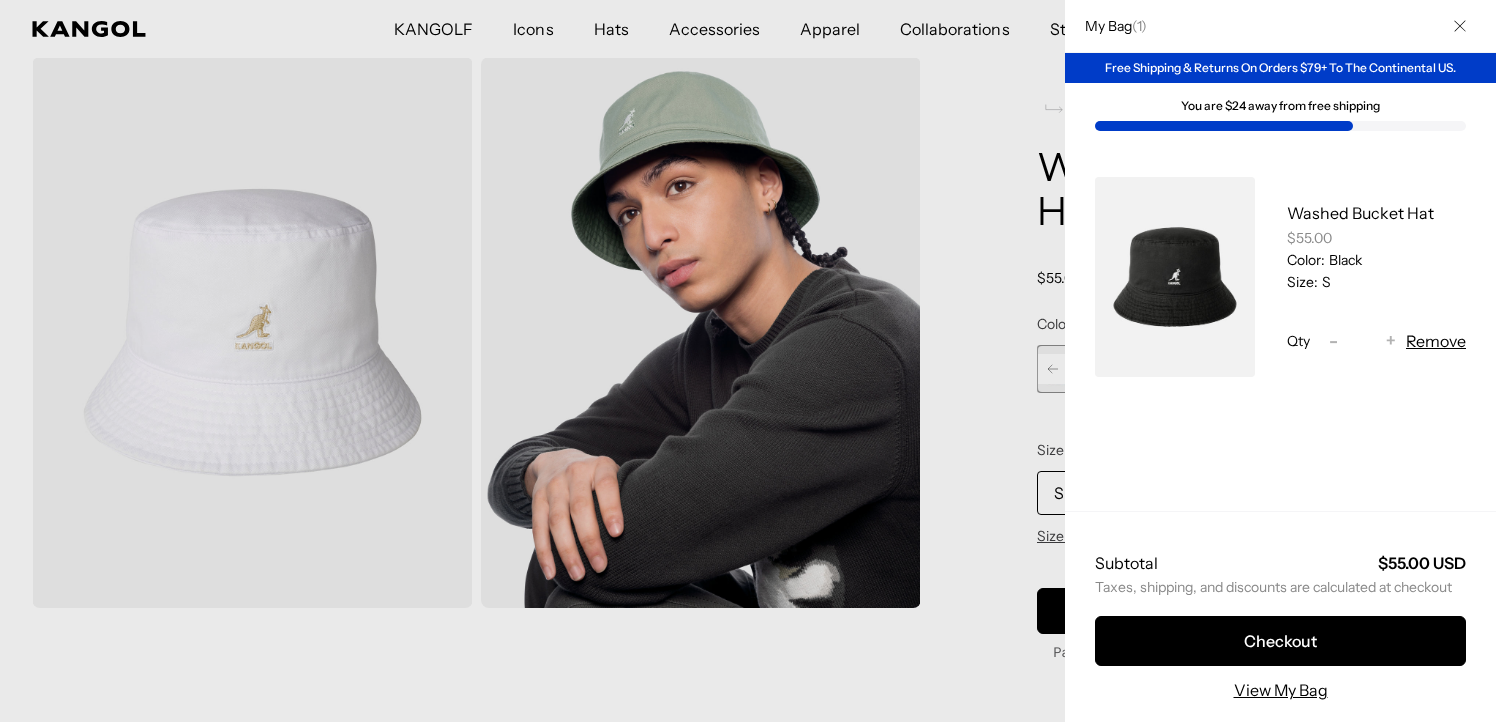 scroll, scrollTop: 0, scrollLeft: 0, axis: both 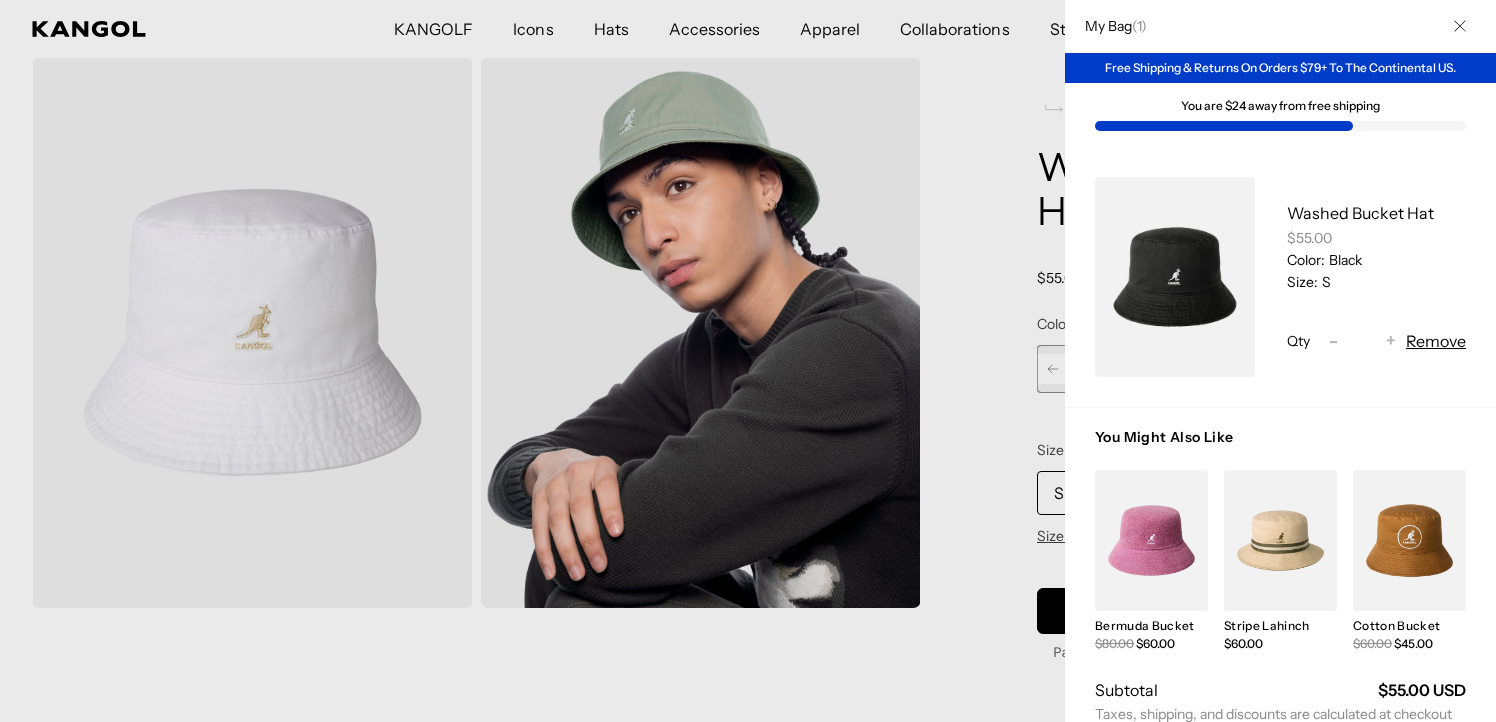 click 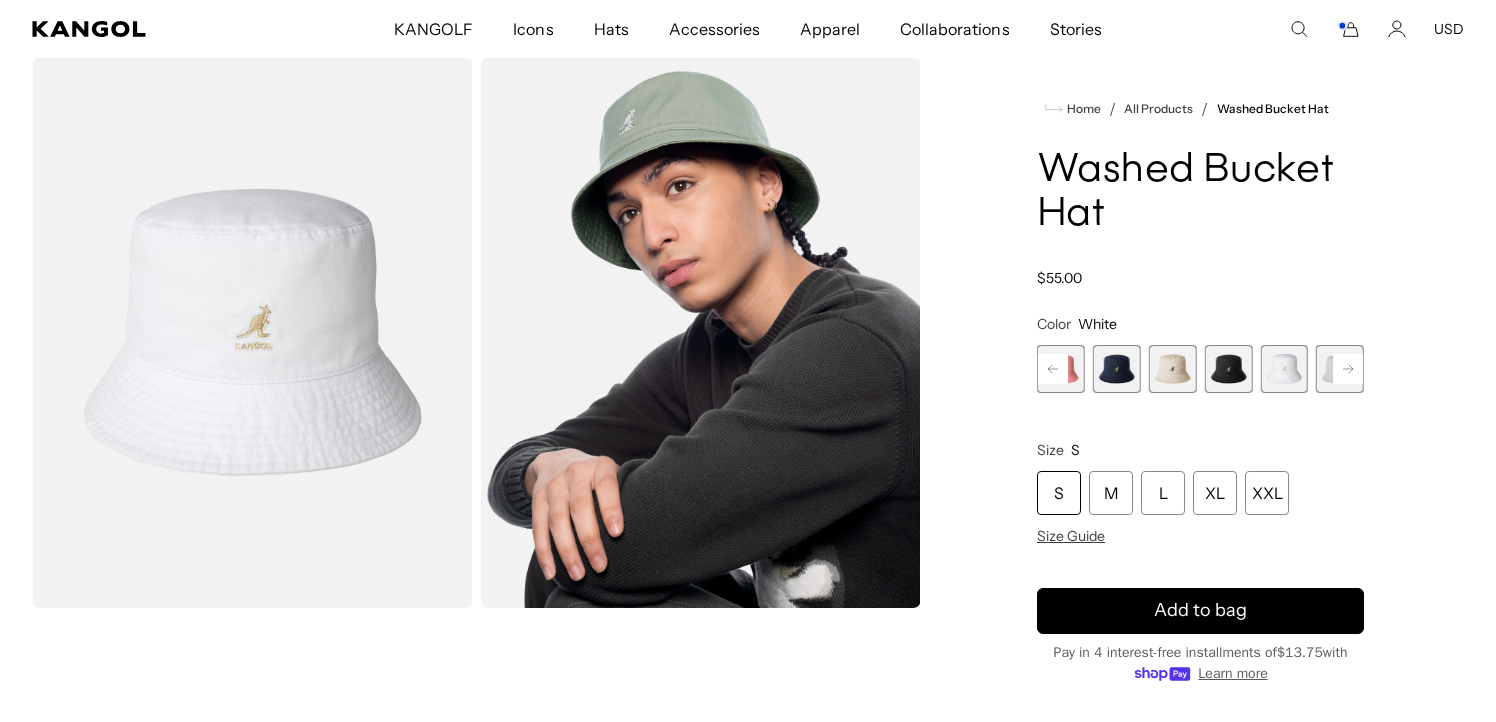 click at bounding box center (1284, 369) 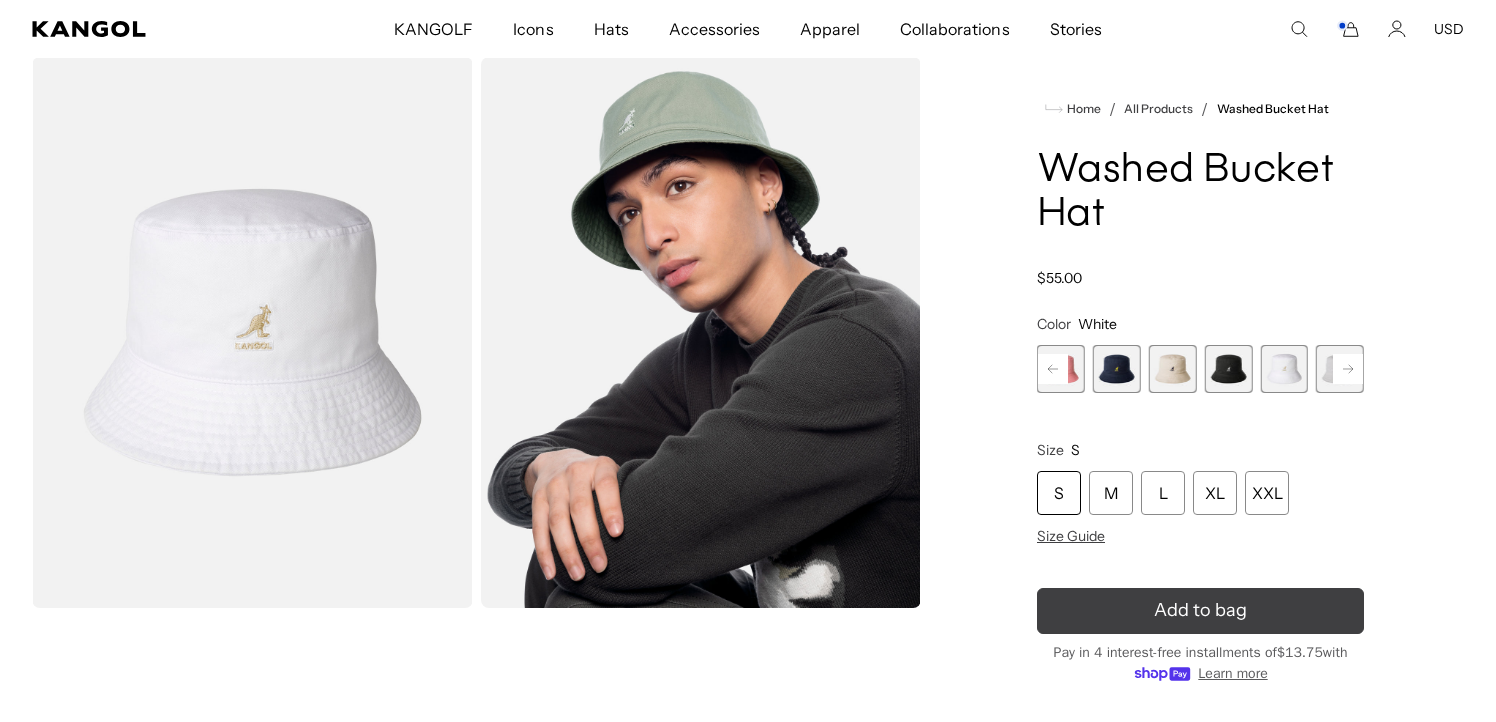 click on "Add to bag" at bounding box center [1200, 610] 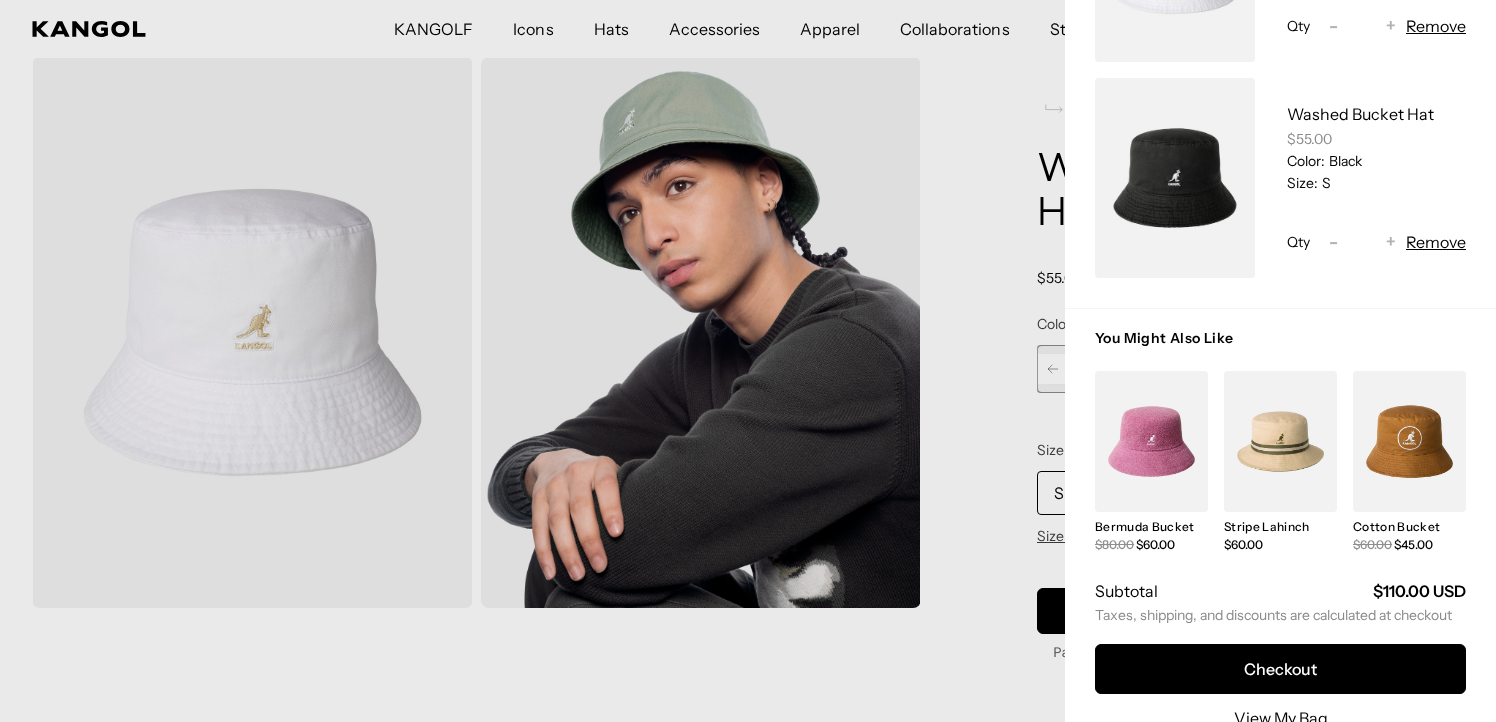 scroll, scrollTop: 322, scrollLeft: 0, axis: vertical 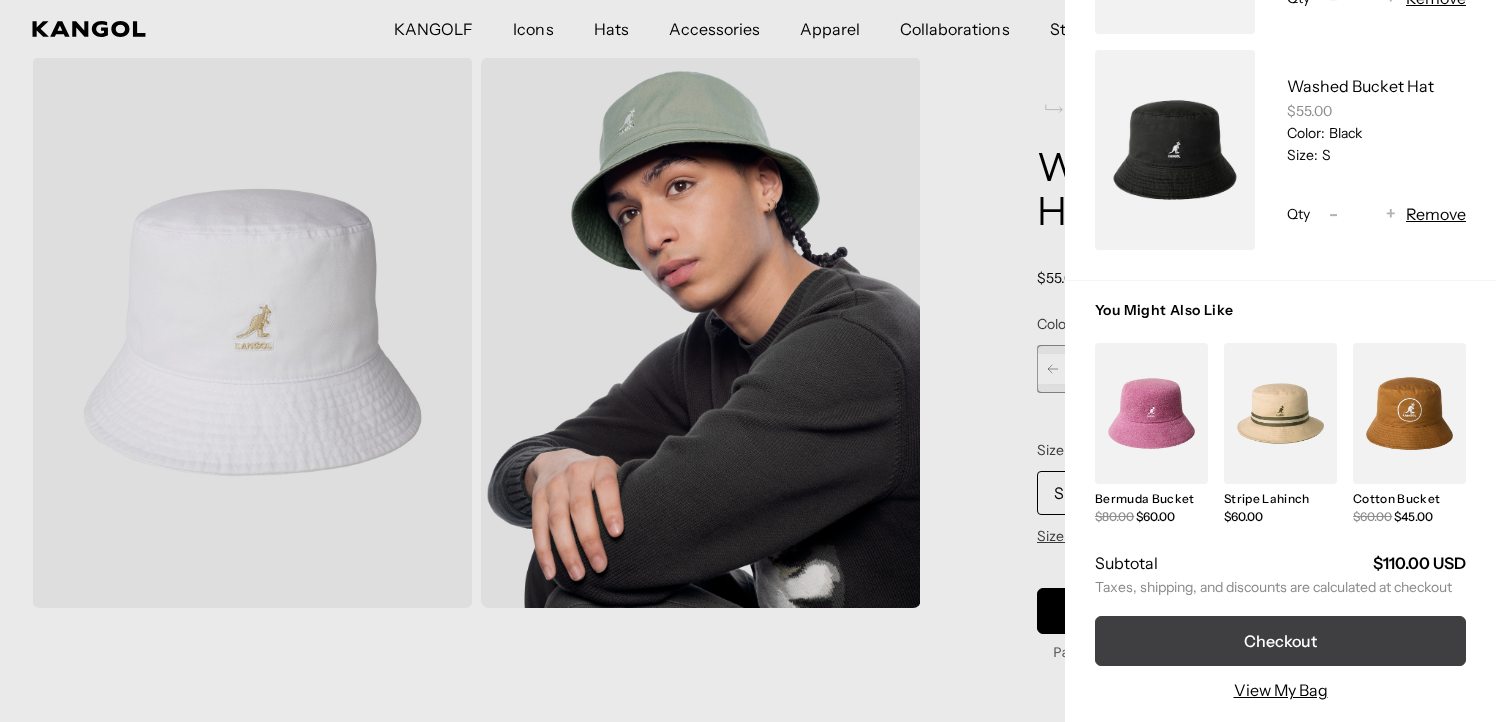 click on "Checkout" at bounding box center [1280, 641] 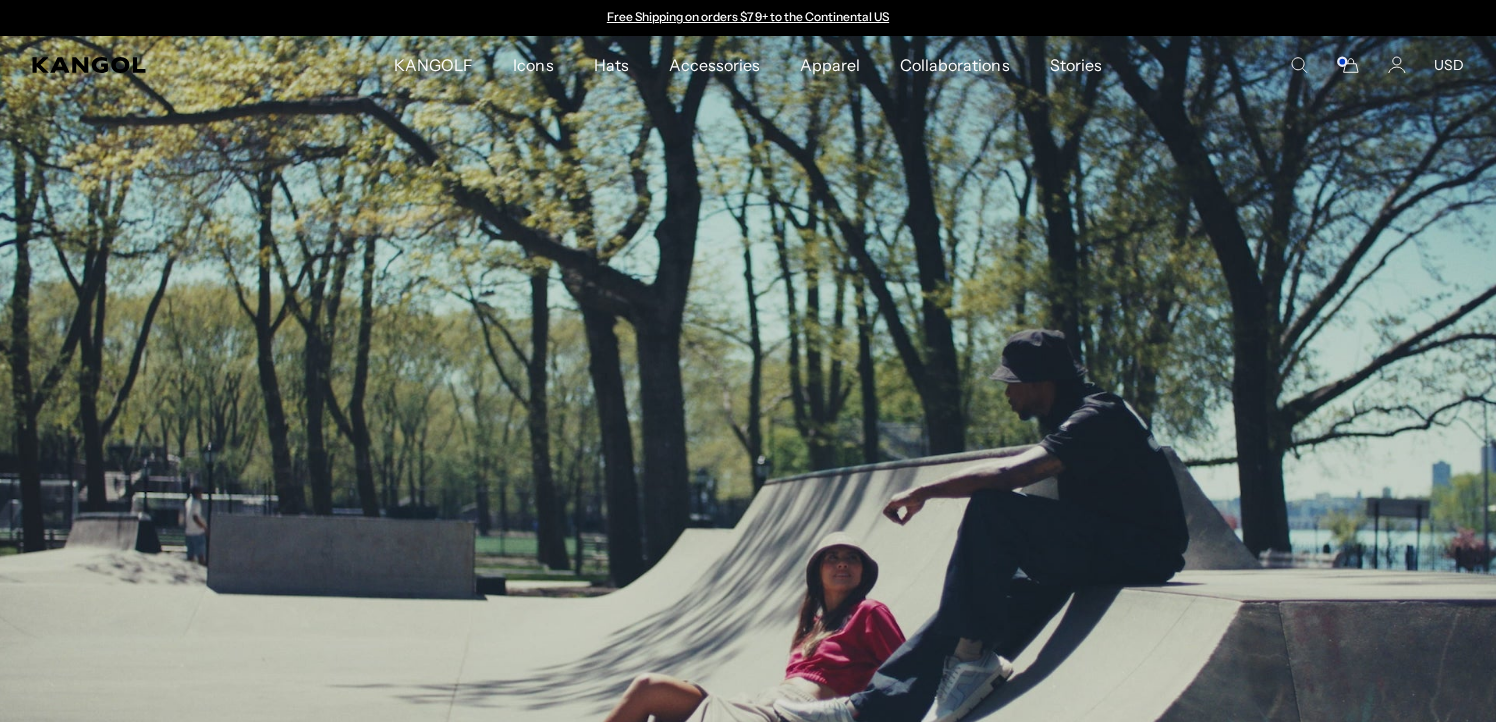 scroll, scrollTop: 0, scrollLeft: 0, axis: both 